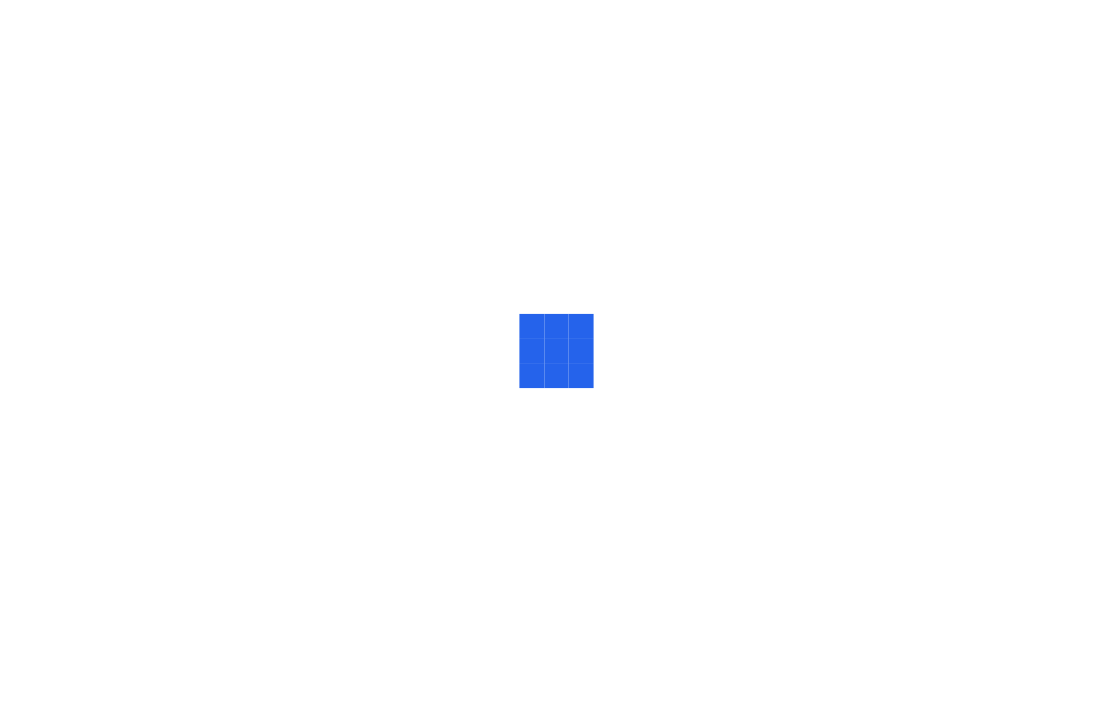 scroll, scrollTop: 0, scrollLeft: 0, axis: both 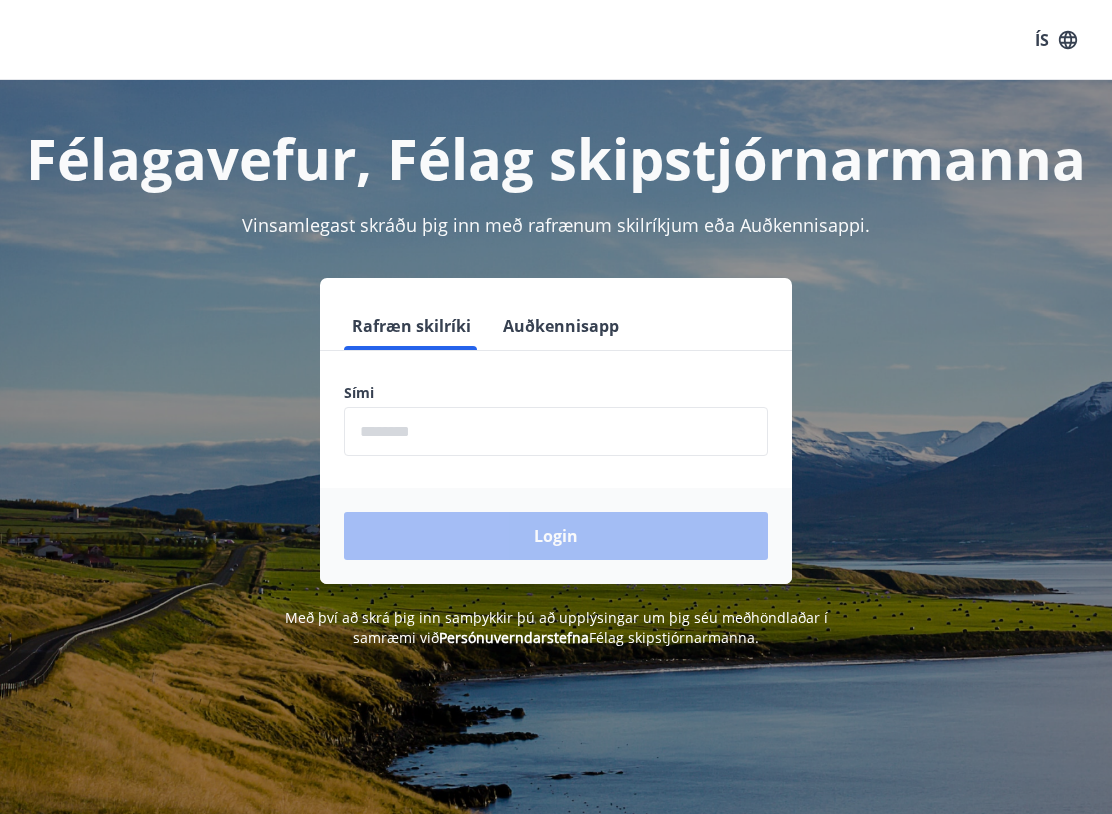 click on "Auðkennisapp" at bounding box center (561, 326) 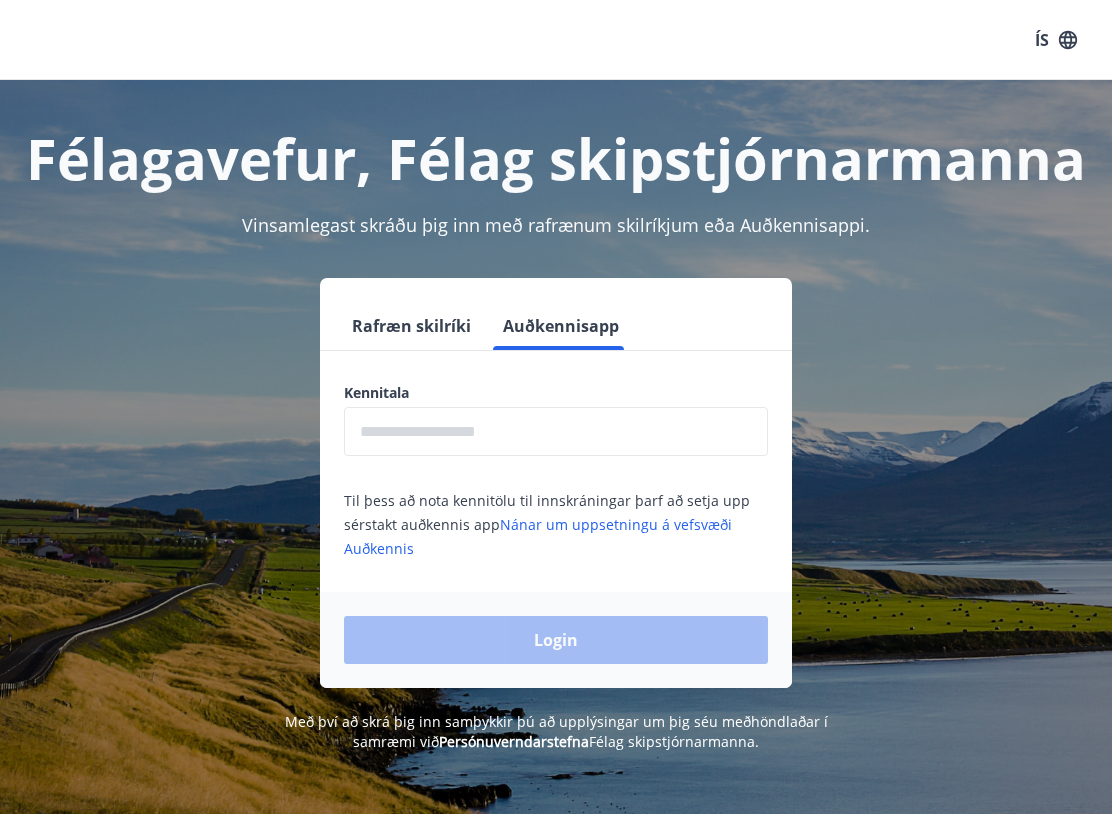 click at bounding box center [556, 431] 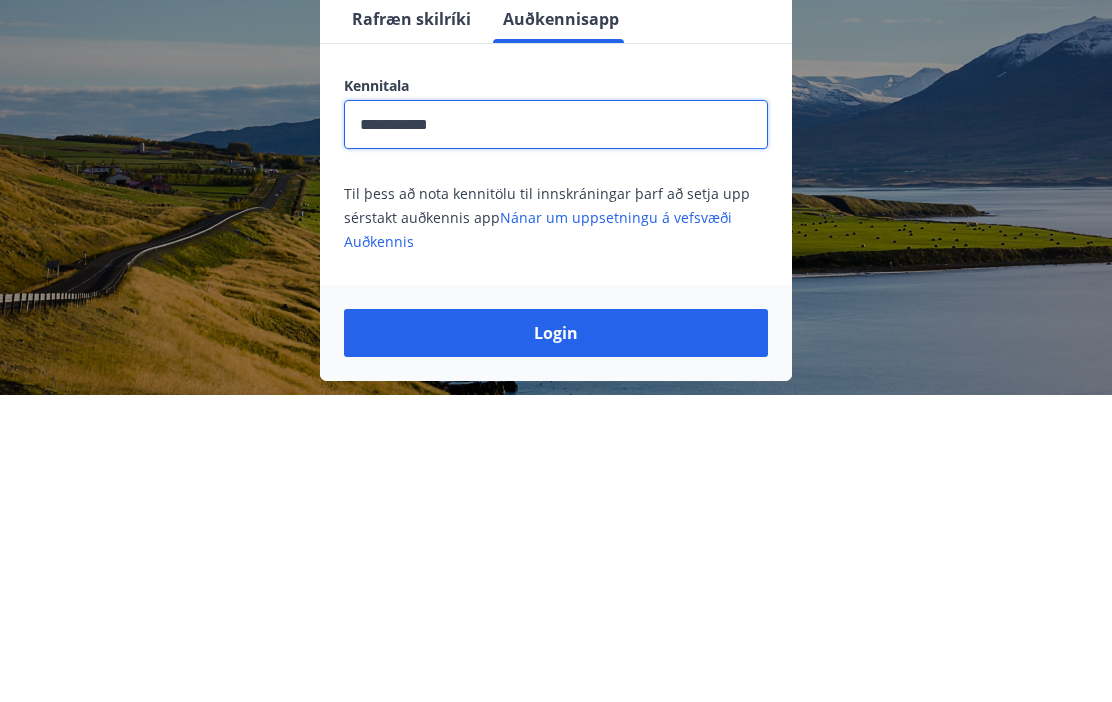 type on "**********" 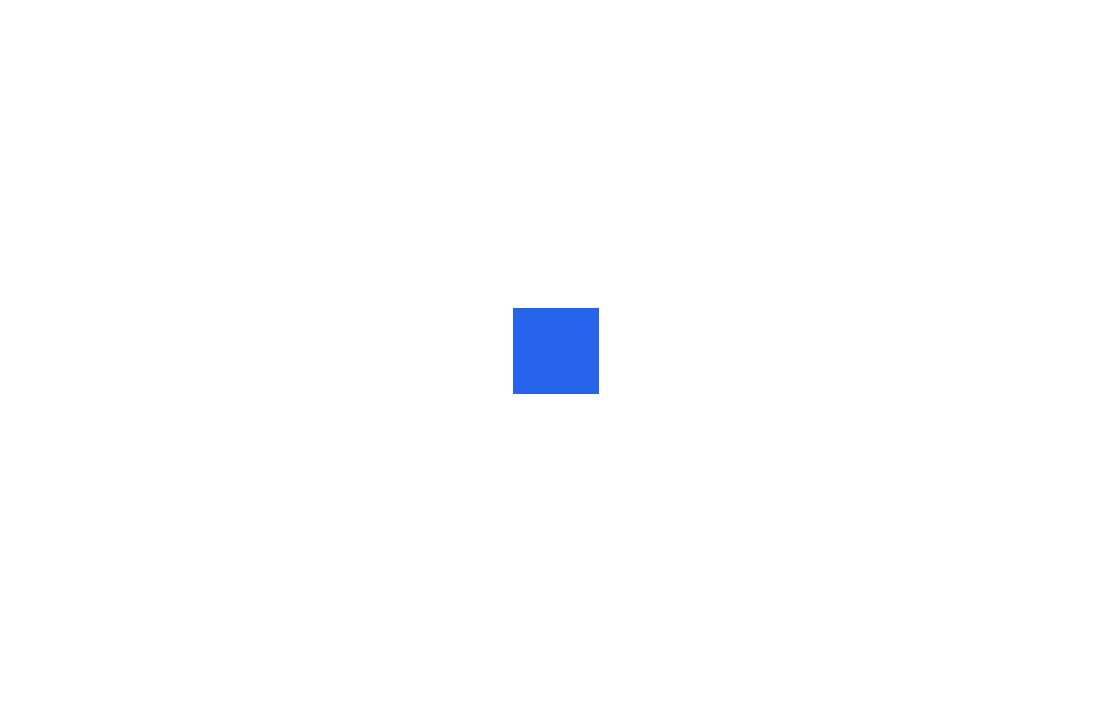 scroll, scrollTop: 0, scrollLeft: 0, axis: both 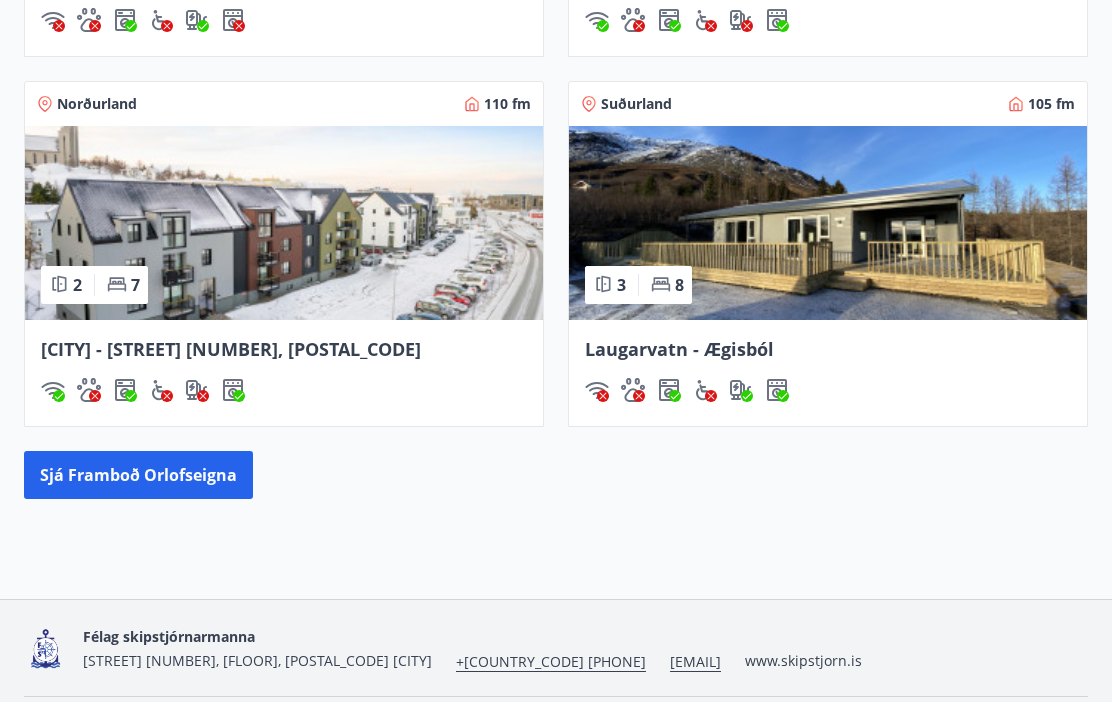 click on "Sjá framboð orlofseigna" at bounding box center [138, 475] 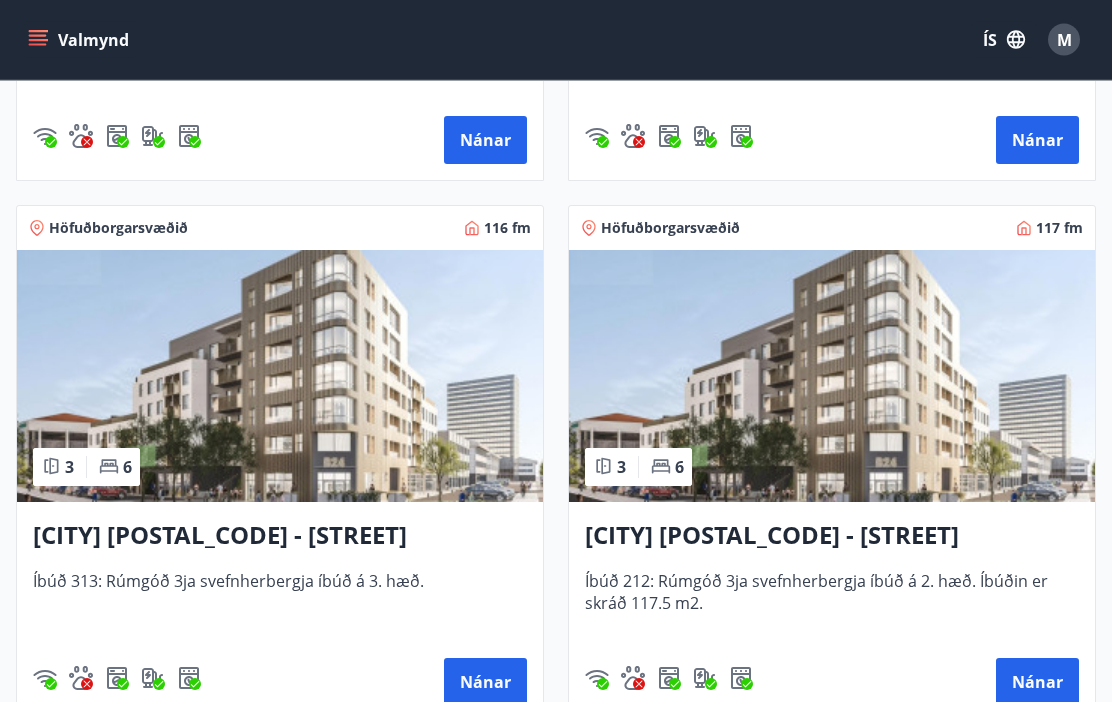 scroll, scrollTop: 1324, scrollLeft: 0, axis: vertical 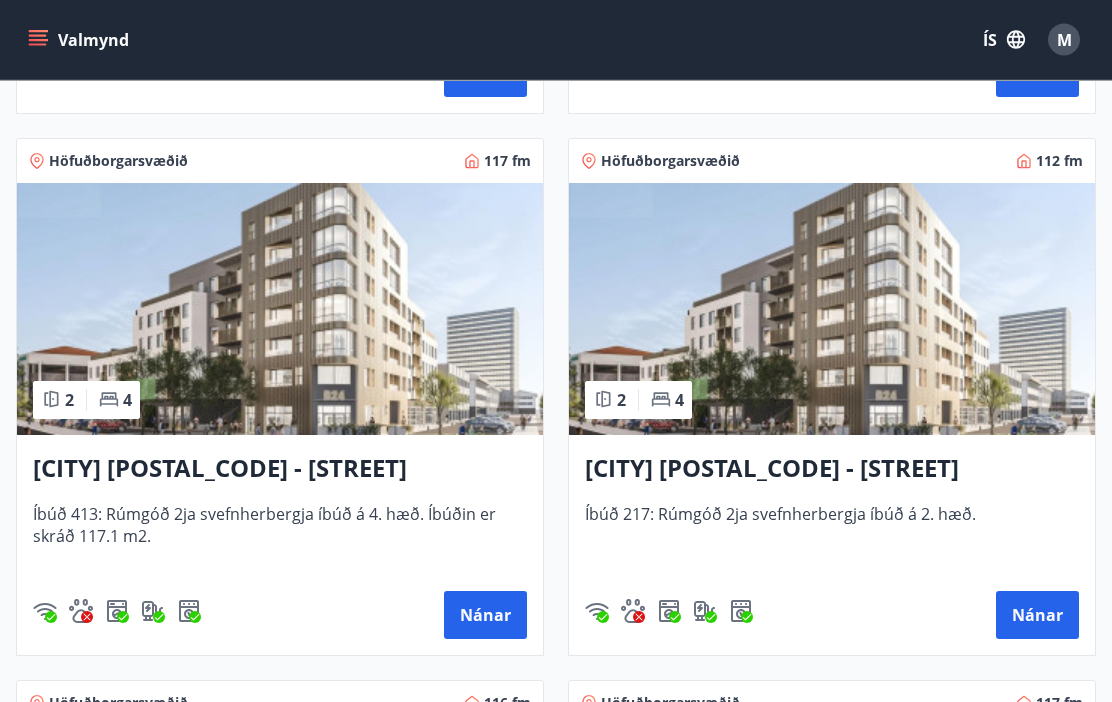 click on "[CITY] [POSTAL_CODE] - [STREET] [NUMBER], [FLOOR]" at bounding box center (280, 470) 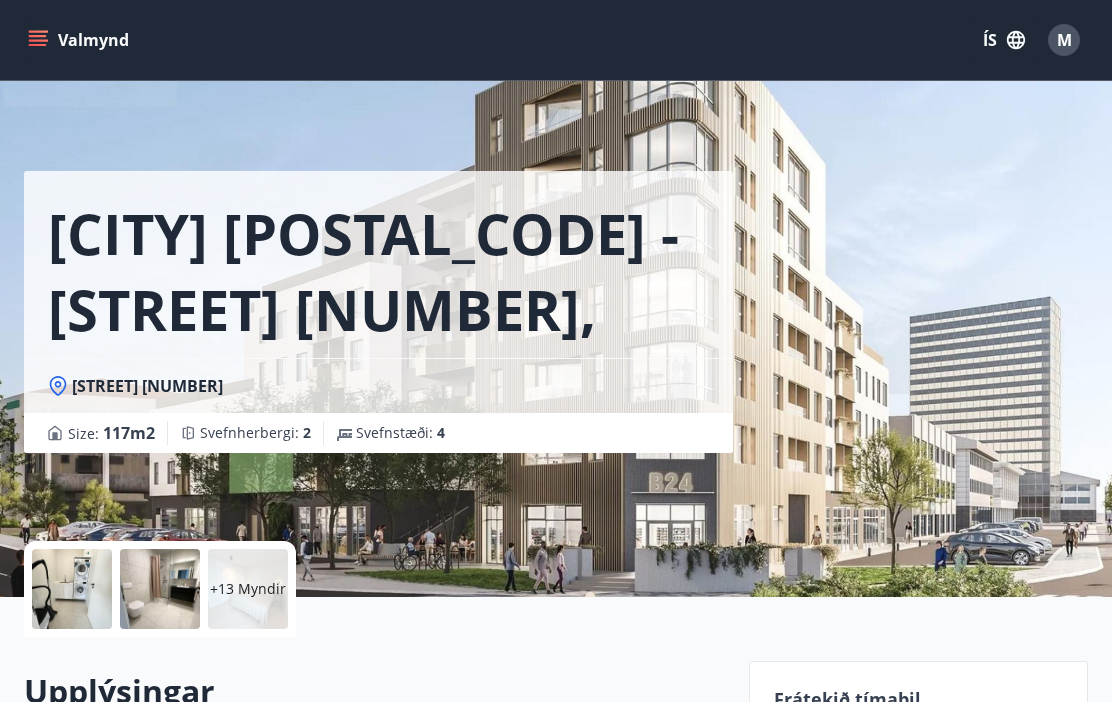 scroll, scrollTop: 0, scrollLeft: 0, axis: both 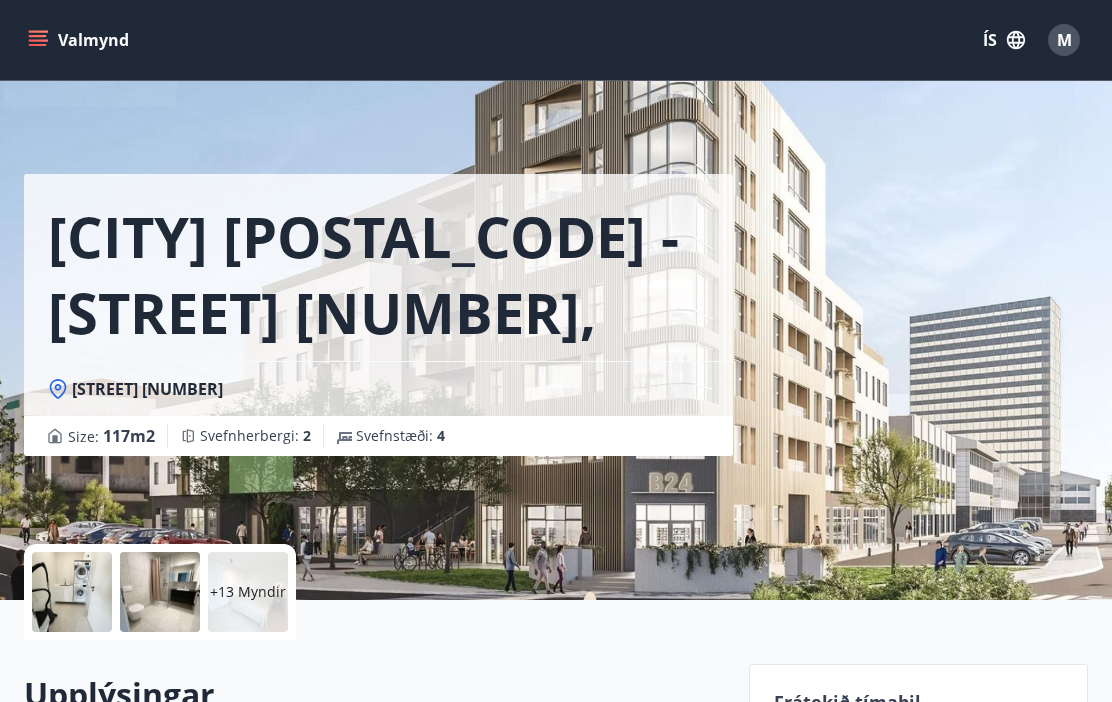 click on "Valmynd" at bounding box center (80, 40) 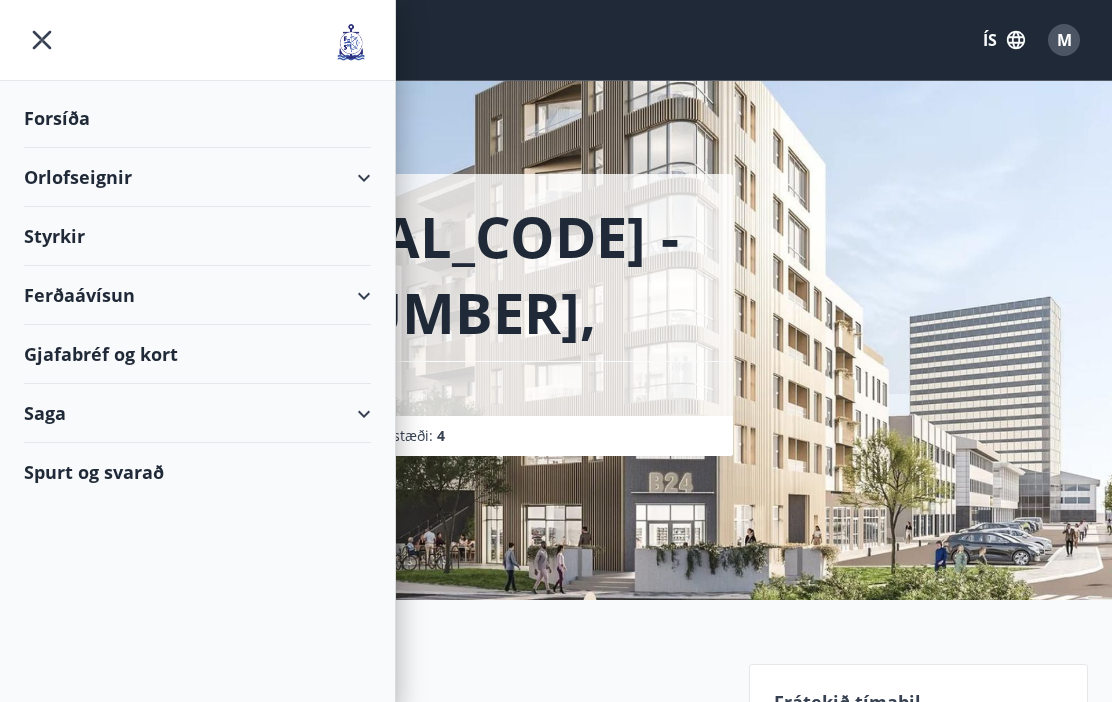 click on "Spurt og svarað" at bounding box center [197, 472] 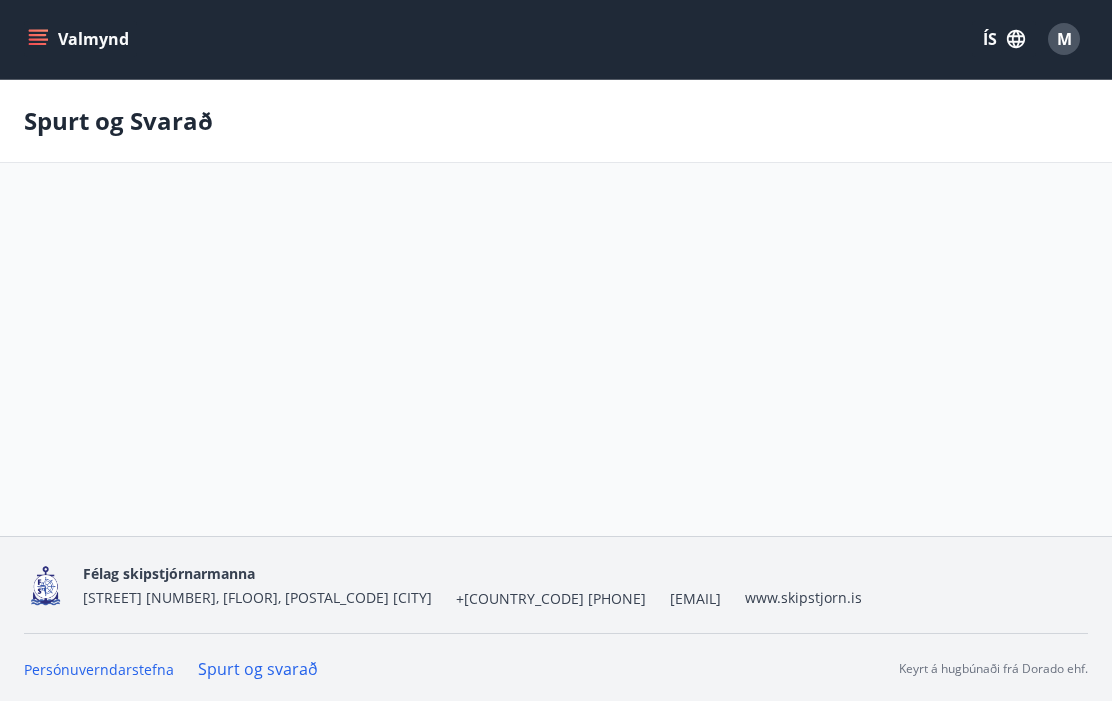 scroll, scrollTop: 1, scrollLeft: 0, axis: vertical 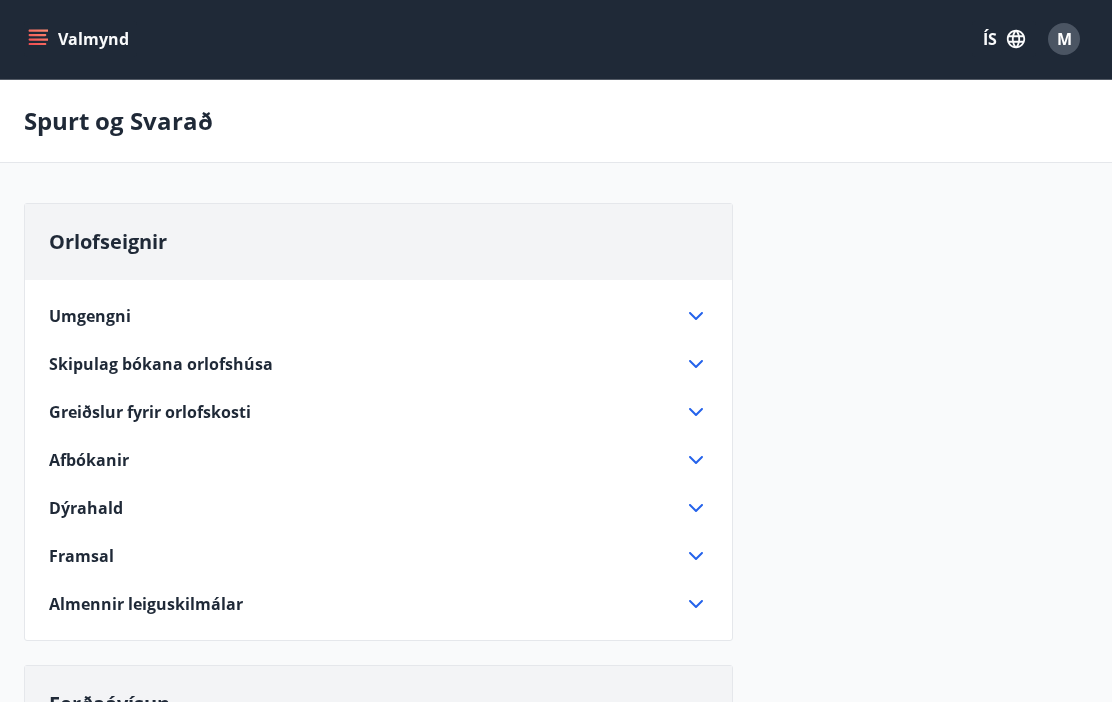 click 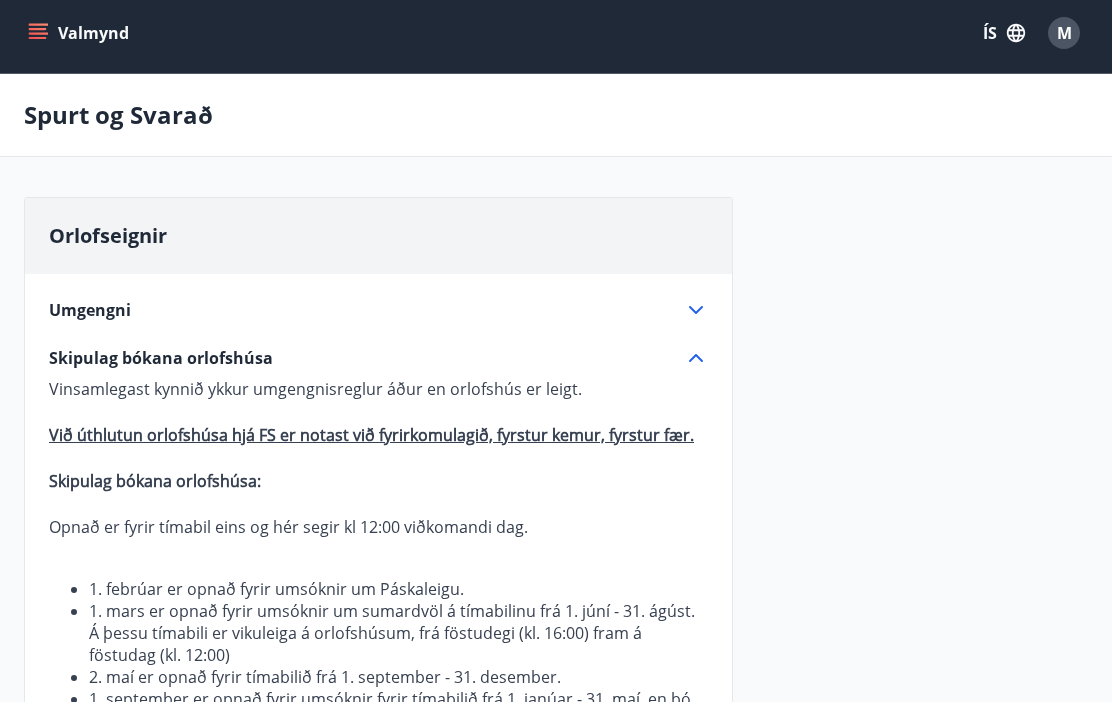 scroll, scrollTop: 0, scrollLeft: 0, axis: both 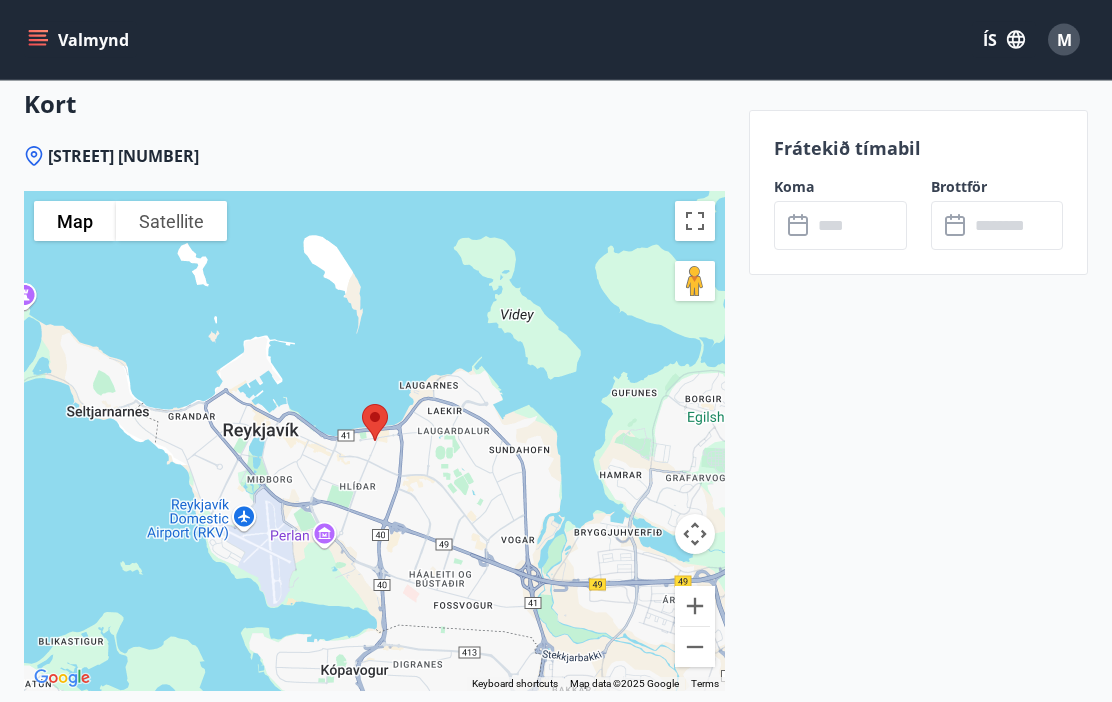 click at bounding box center (374, 442) 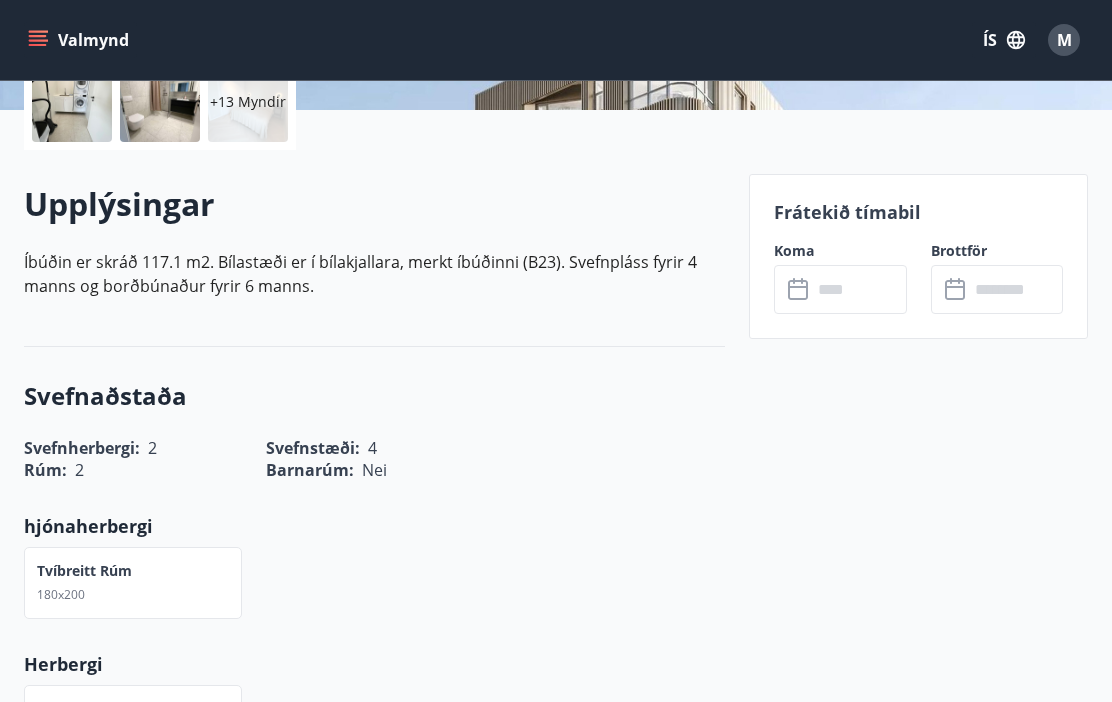 scroll, scrollTop: 486, scrollLeft: 0, axis: vertical 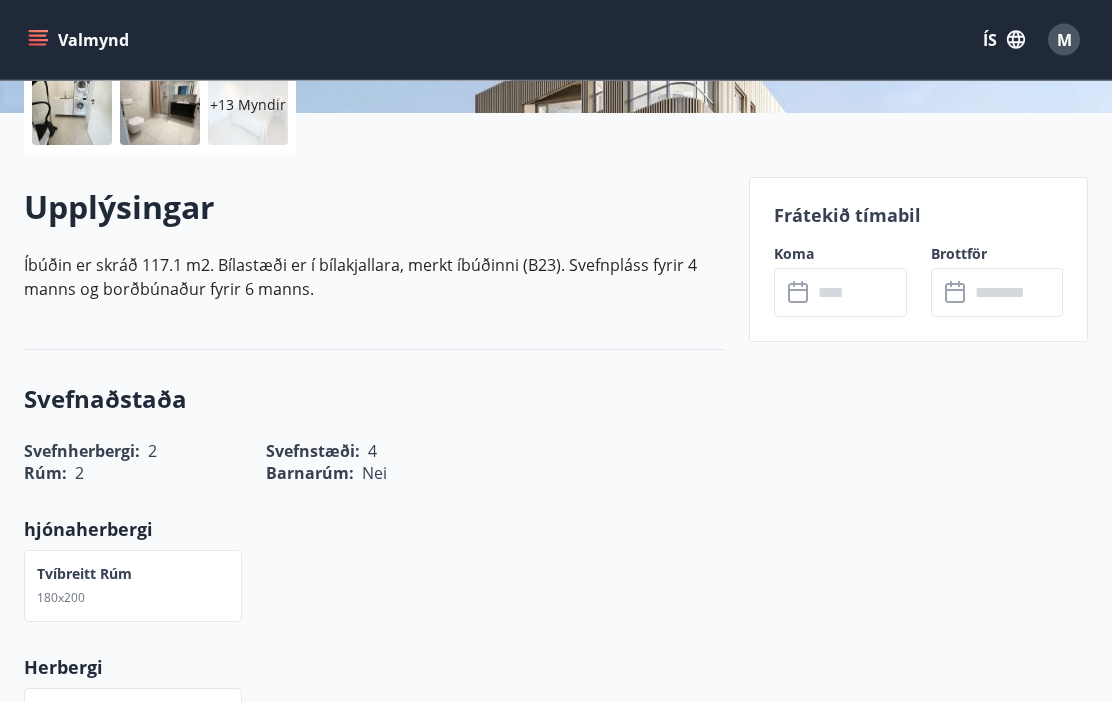 click on "Tvíbreitt rúm 180x200" at bounding box center [362, 575] 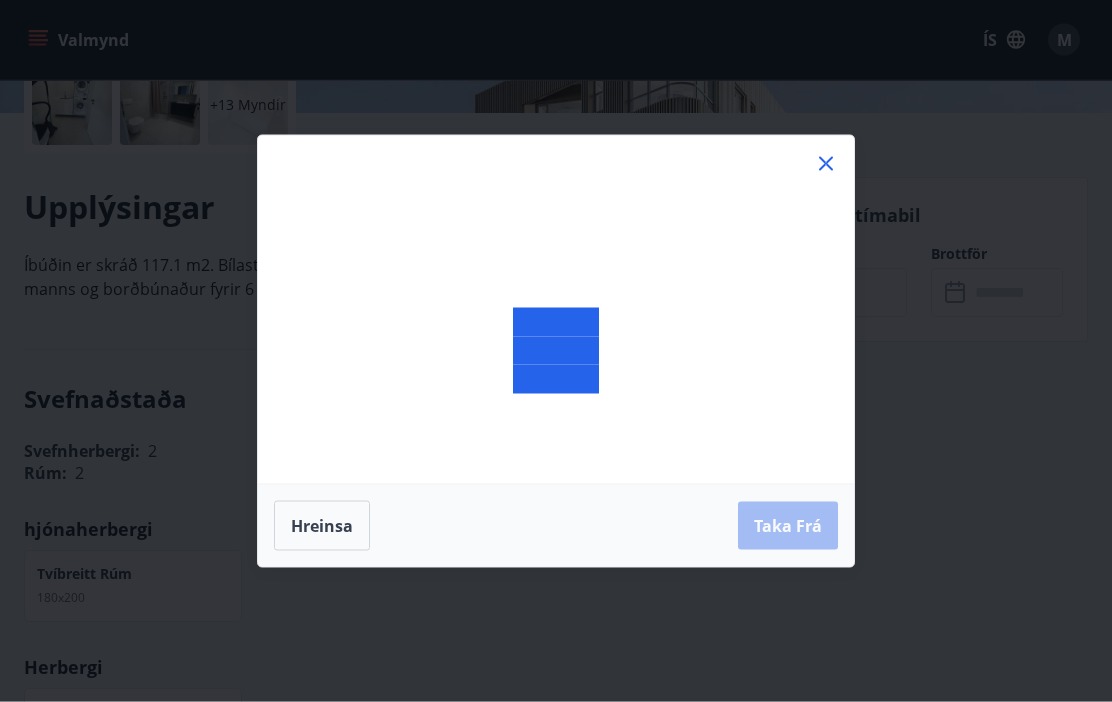 scroll, scrollTop: 487, scrollLeft: 0, axis: vertical 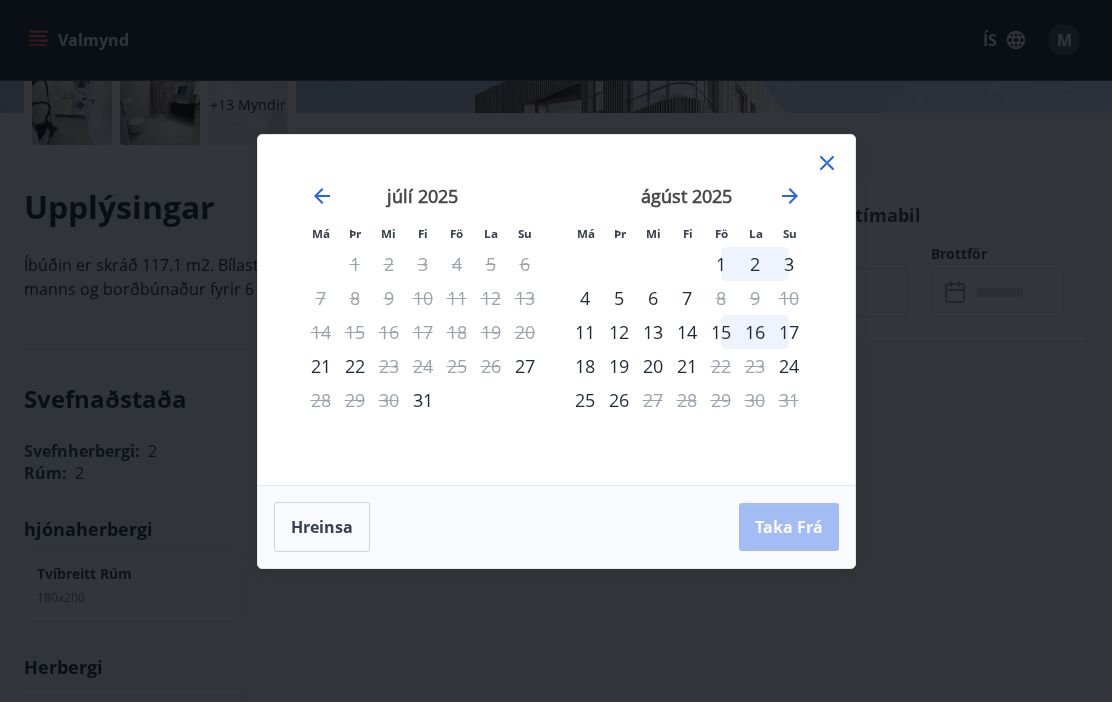 click 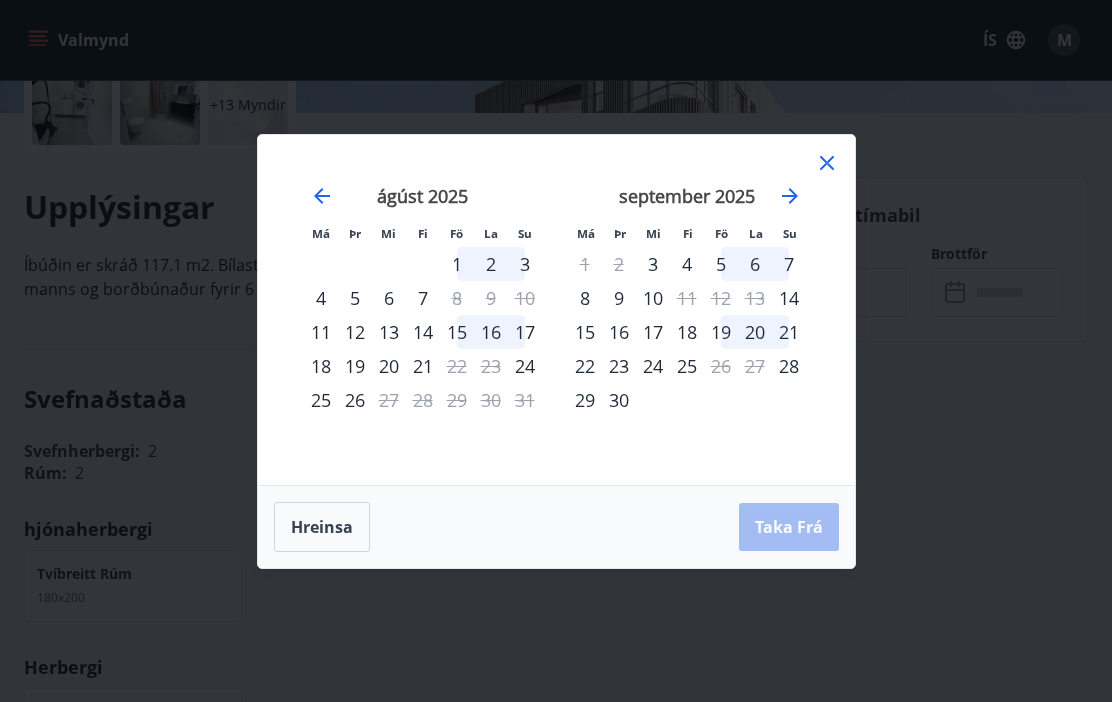 click 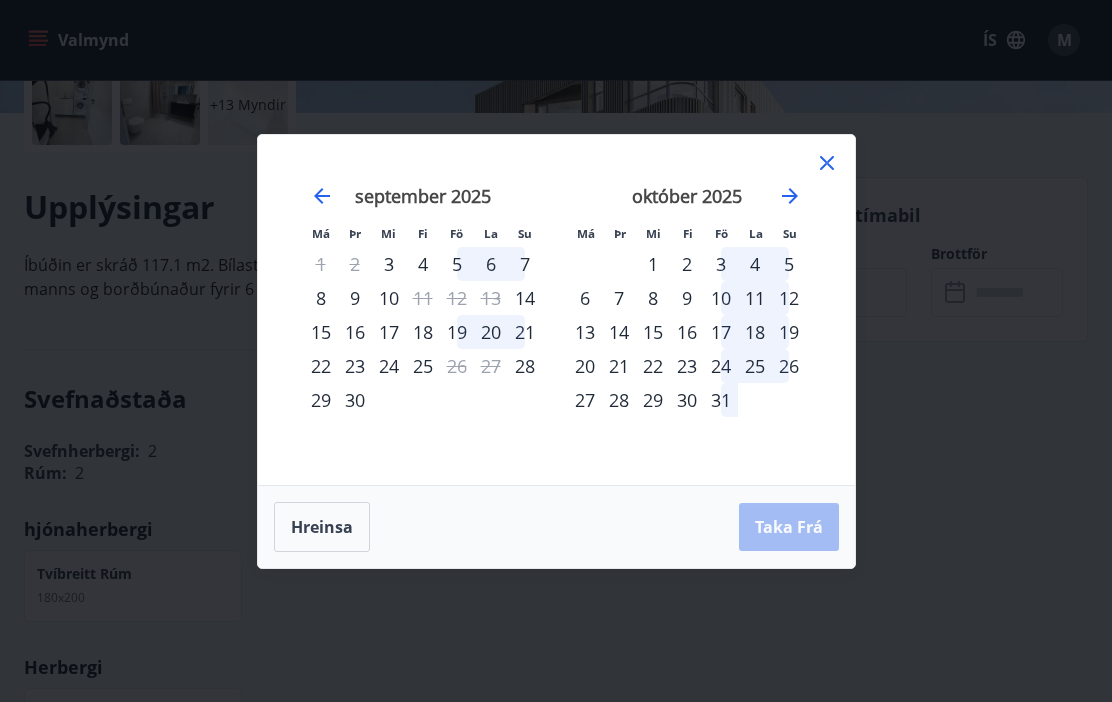 click 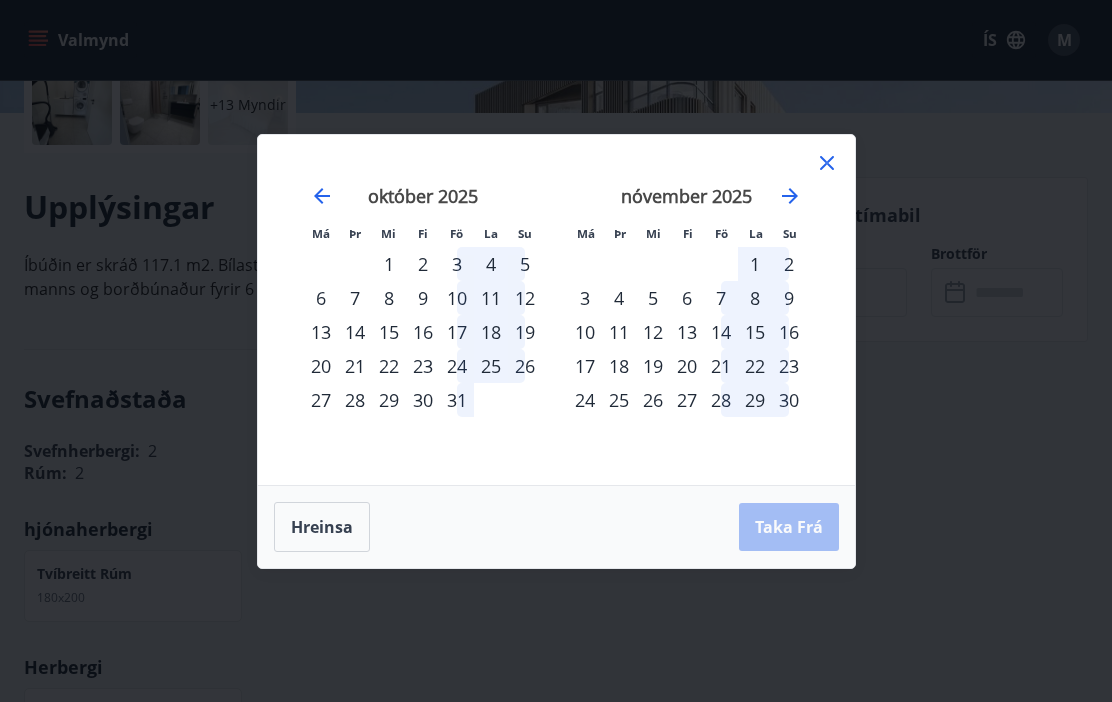 click 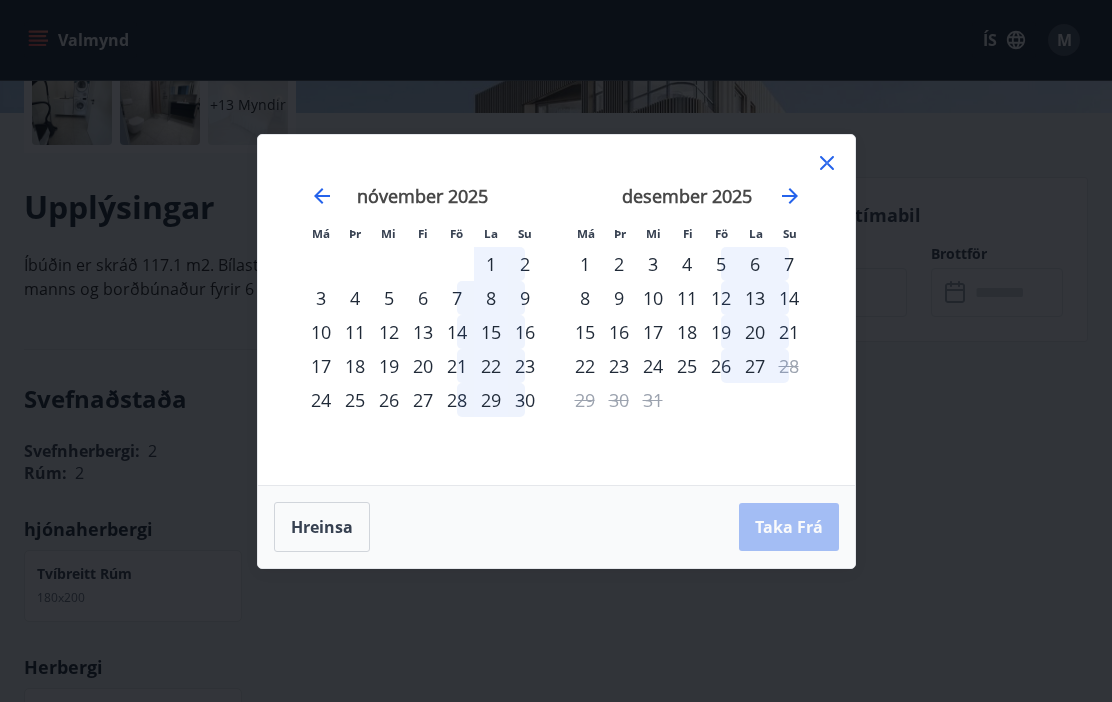click 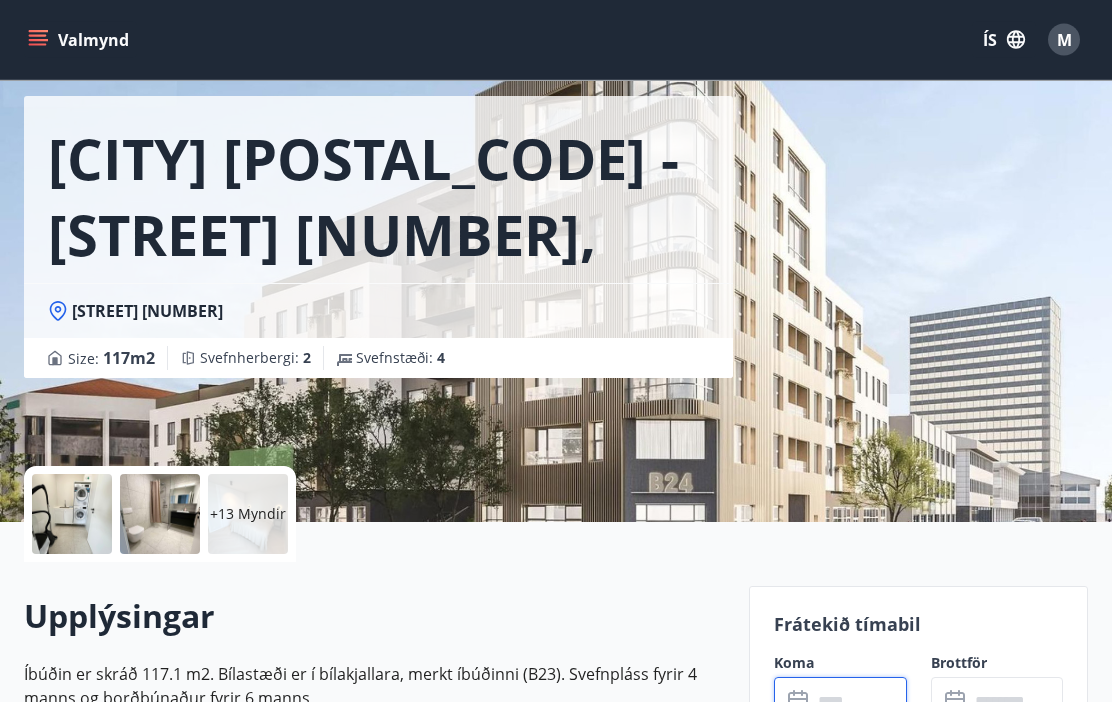 scroll, scrollTop: 0, scrollLeft: 0, axis: both 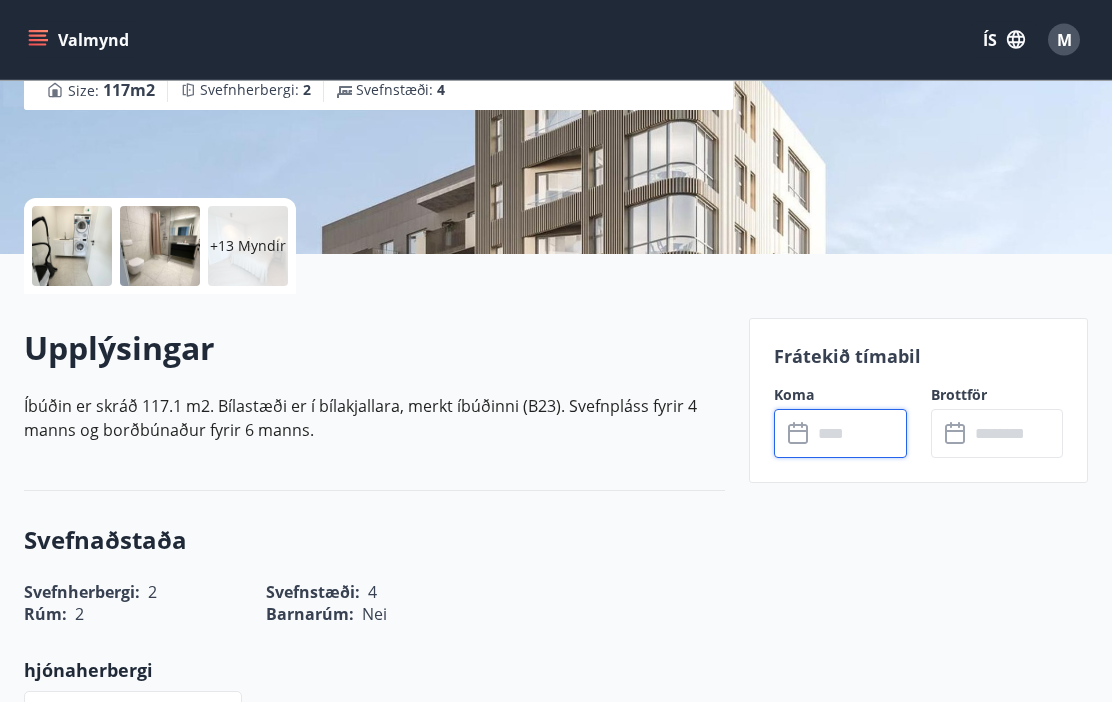 click on "Svefnaðstaða Svefnherbergi : 2 Svefnstæði : 4 Rúm : 2 Barnarúm : Nei hjónaherbergi Tvíbreitt rúm 180x200 Herbergi Tvíbreitt rúm 160x200" at bounding box center (374, 713) 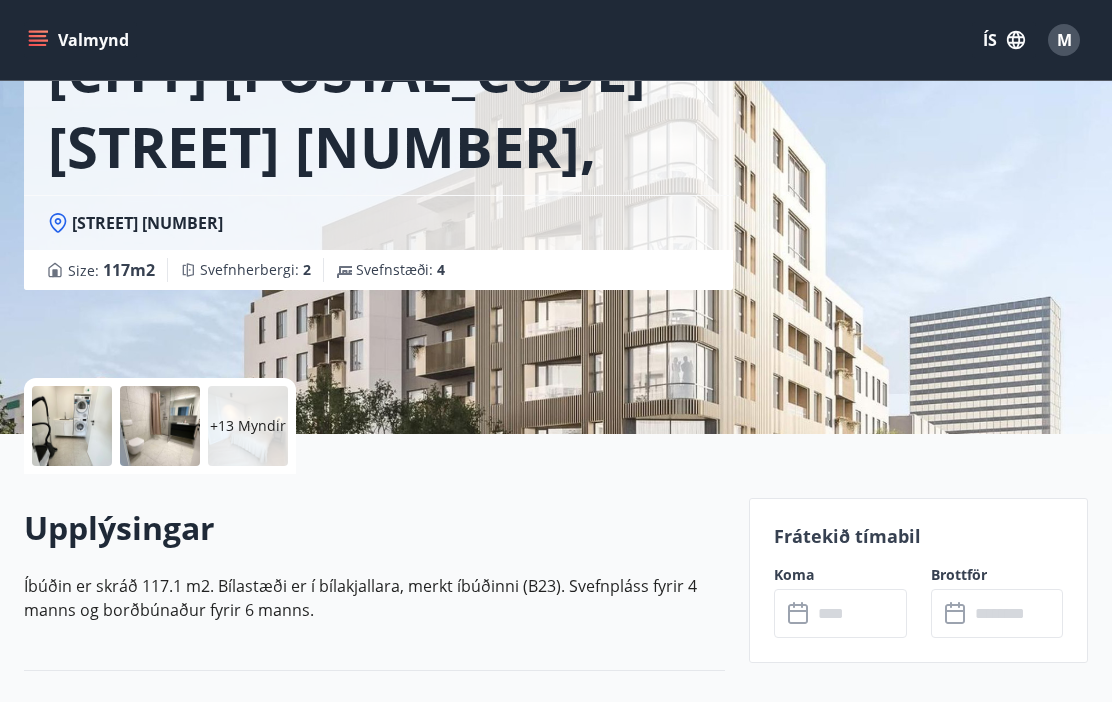 scroll, scrollTop: 0, scrollLeft: 0, axis: both 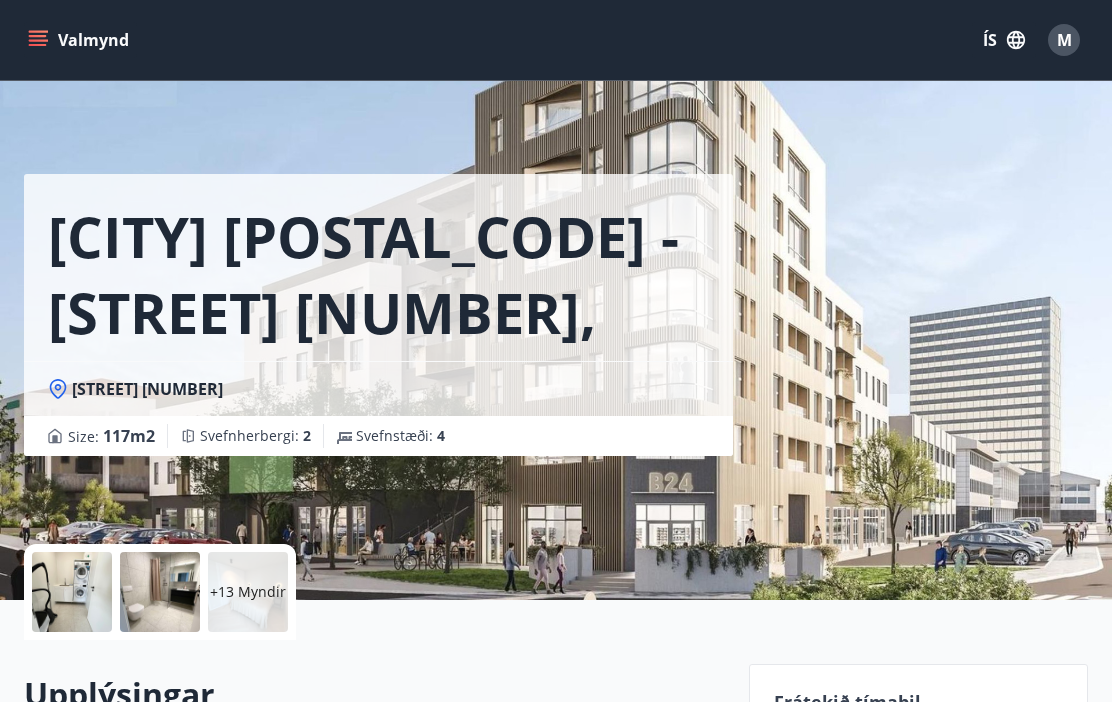 click on "+13 Myndir" at bounding box center (248, 592) 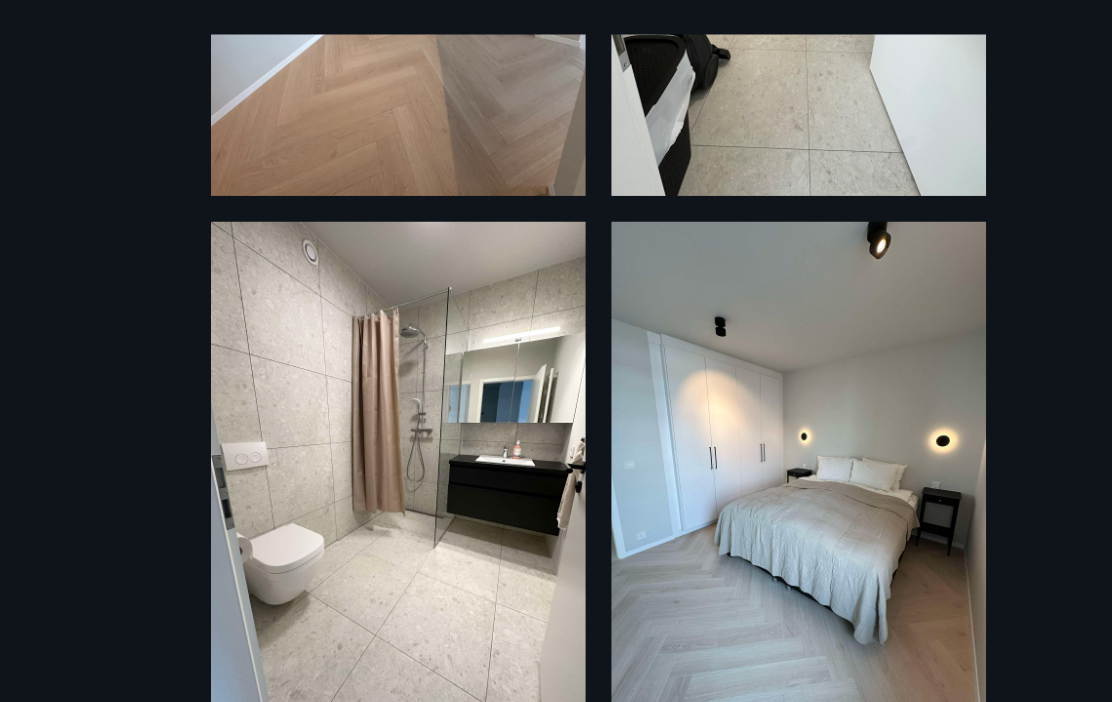 scroll, scrollTop: 876, scrollLeft: 0, axis: vertical 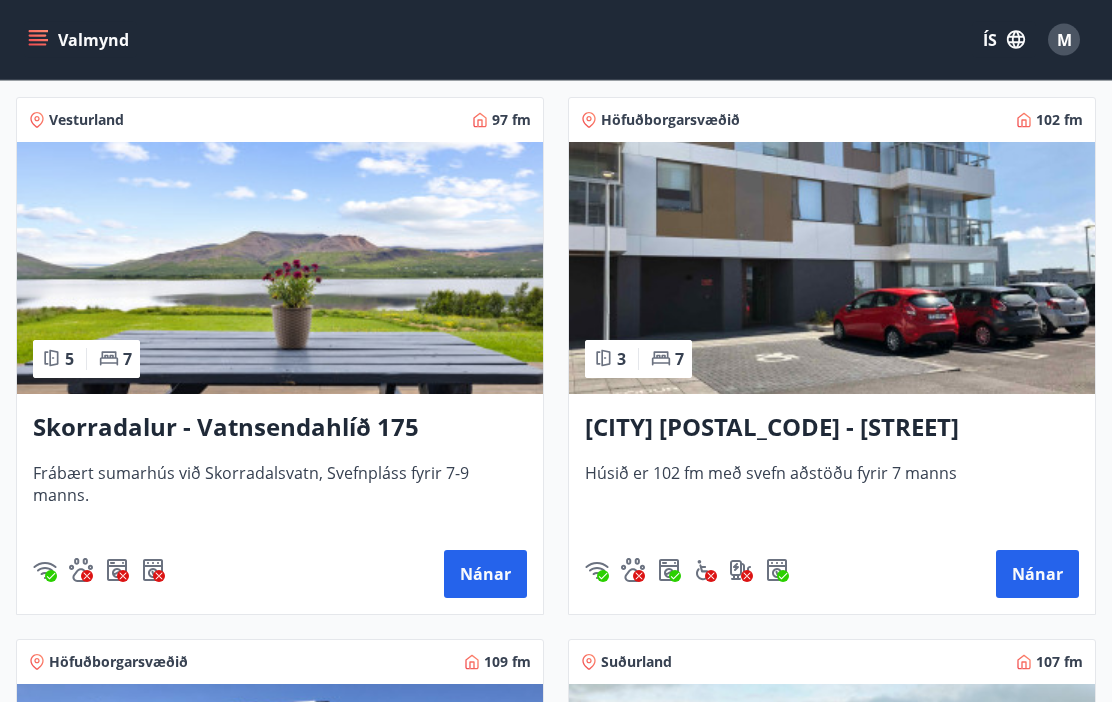 click on "[CITY] [POSTAL_CODE] - [STREET] [NUMBER]" at bounding box center (832, 429) 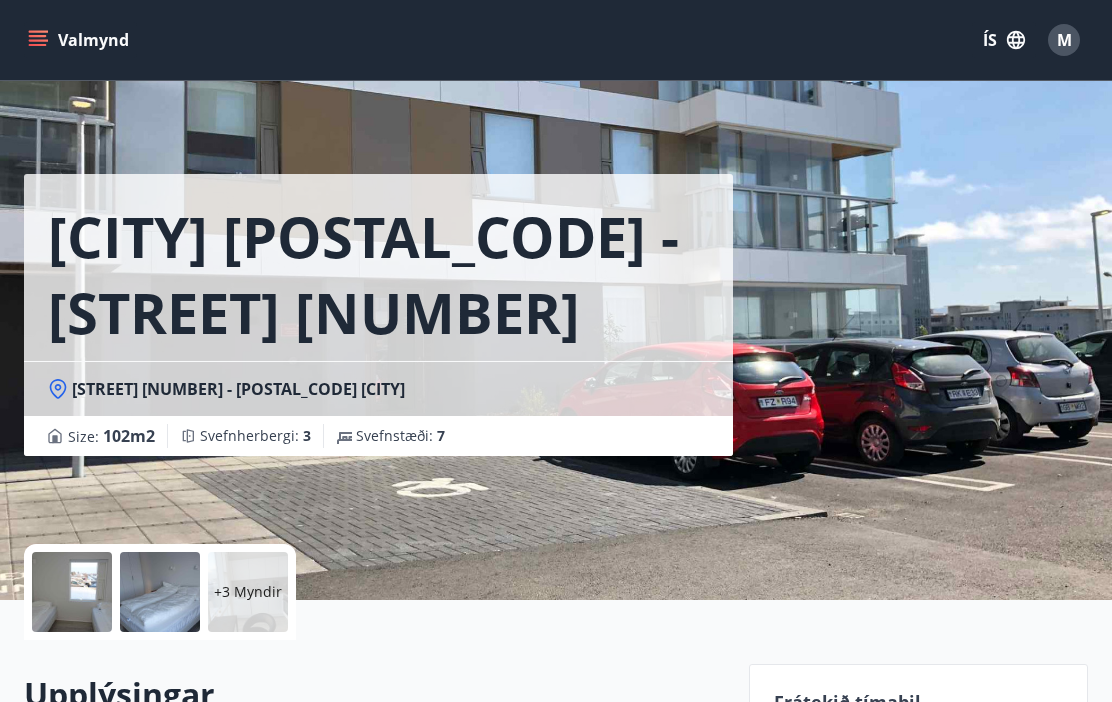 scroll, scrollTop: 10, scrollLeft: 0, axis: vertical 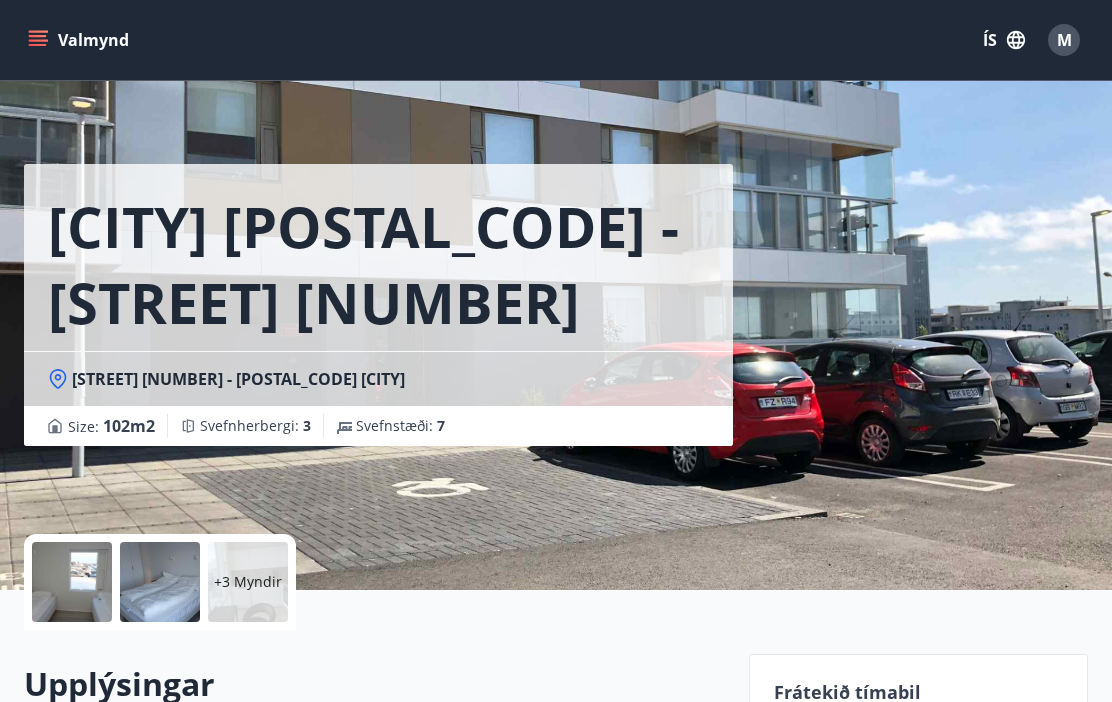 click on "+3 Myndir" at bounding box center (248, 582) 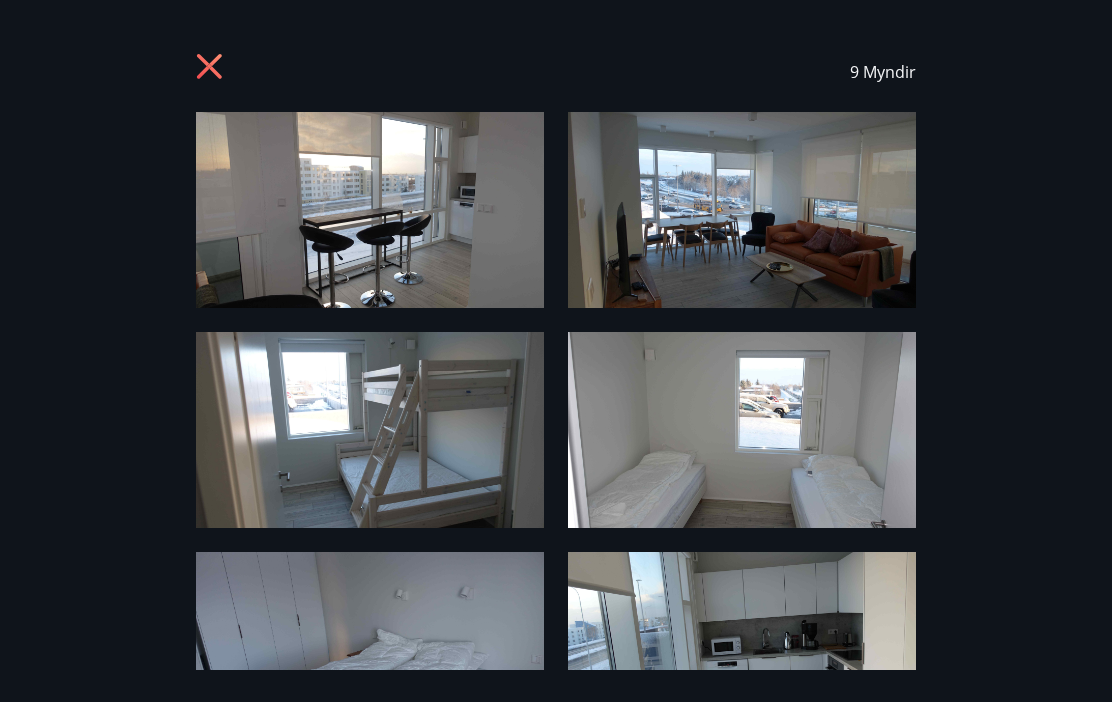 scroll, scrollTop: 0, scrollLeft: 0, axis: both 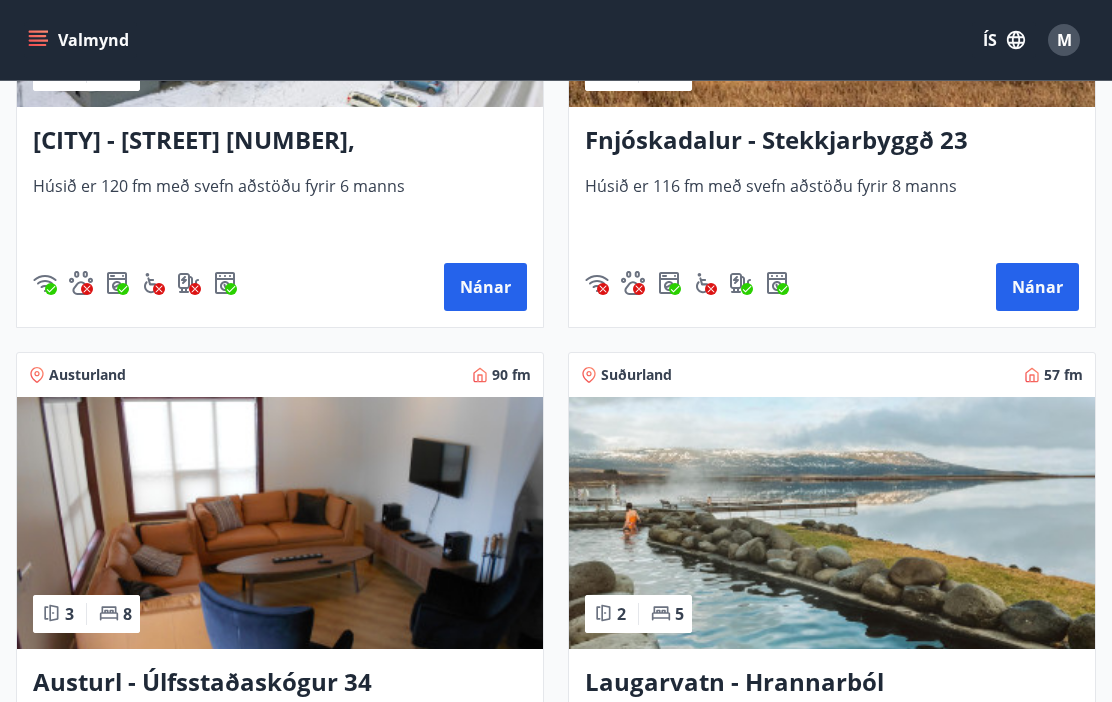 click on "Laugarvatn - Hrannarból" at bounding box center [832, 683] 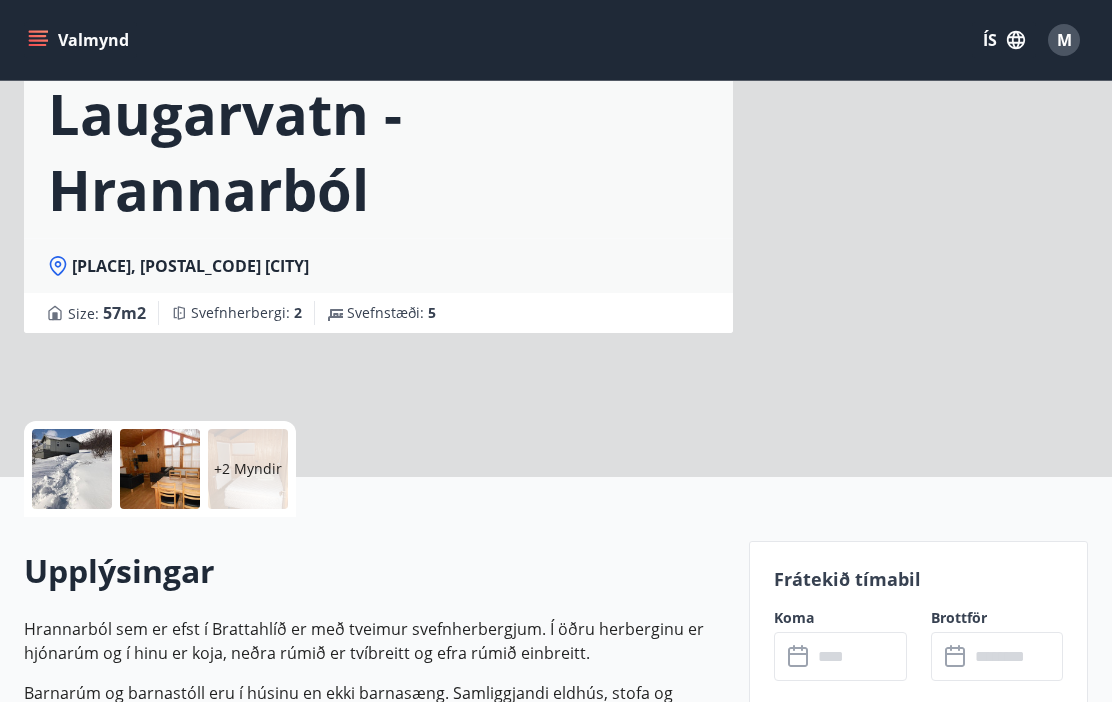 scroll, scrollTop: 0, scrollLeft: 0, axis: both 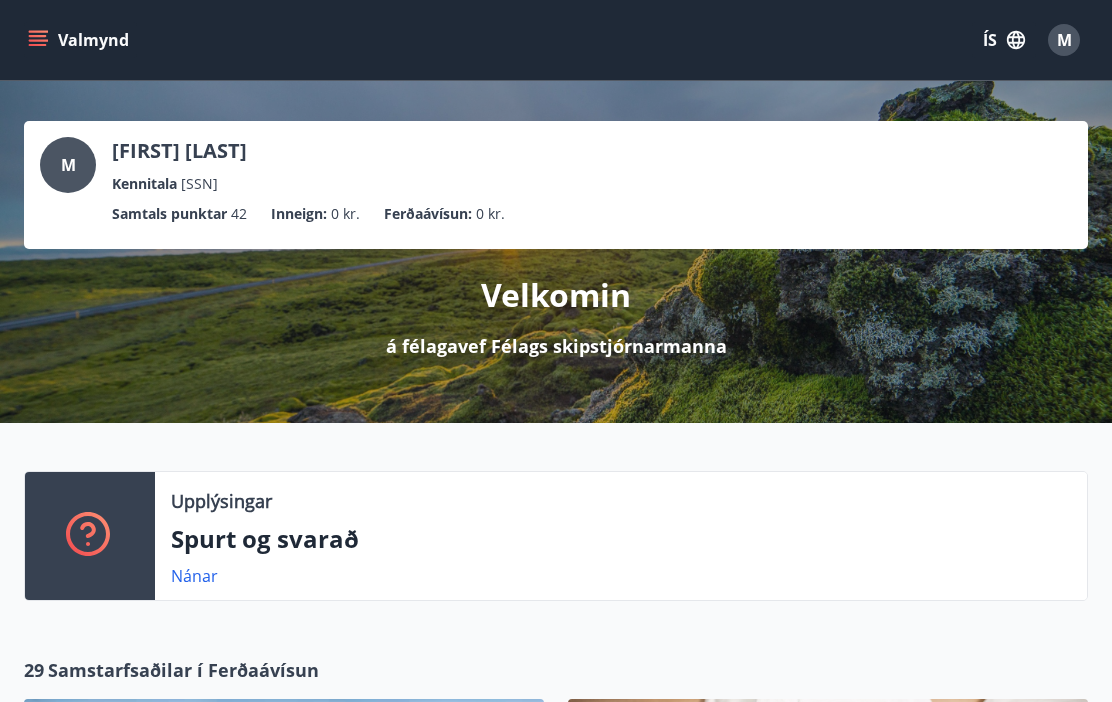 click on "M" at bounding box center [1064, 40] 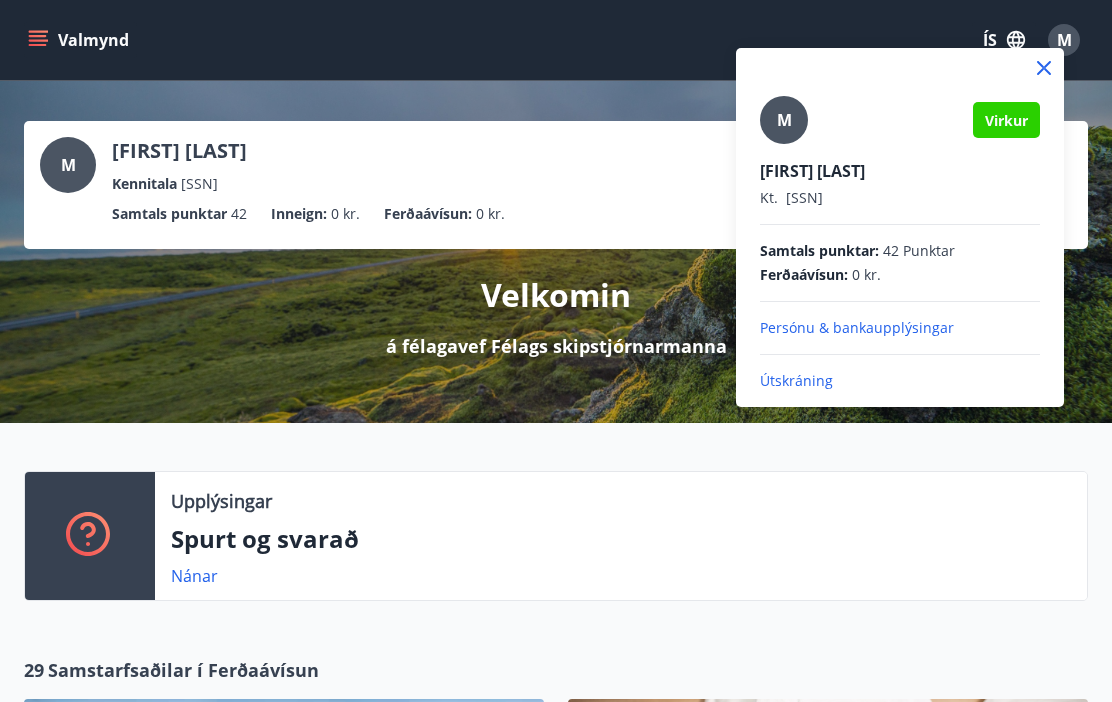 click on "Útskráning" at bounding box center (900, 381) 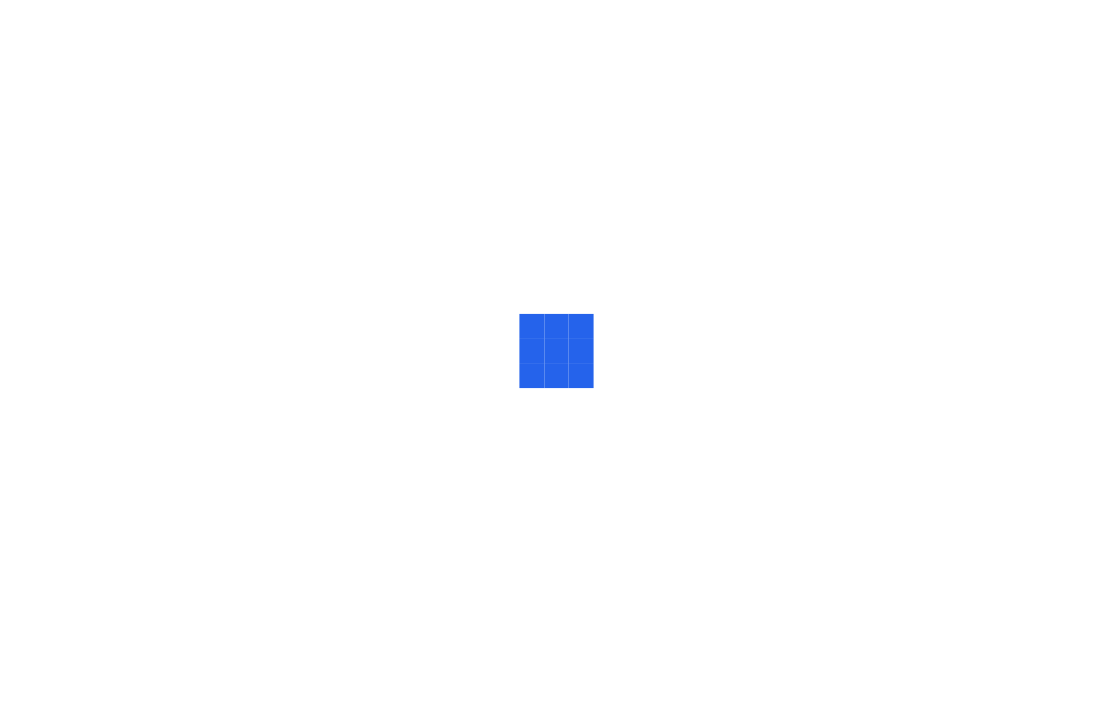 scroll, scrollTop: 0, scrollLeft: 0, axis: both 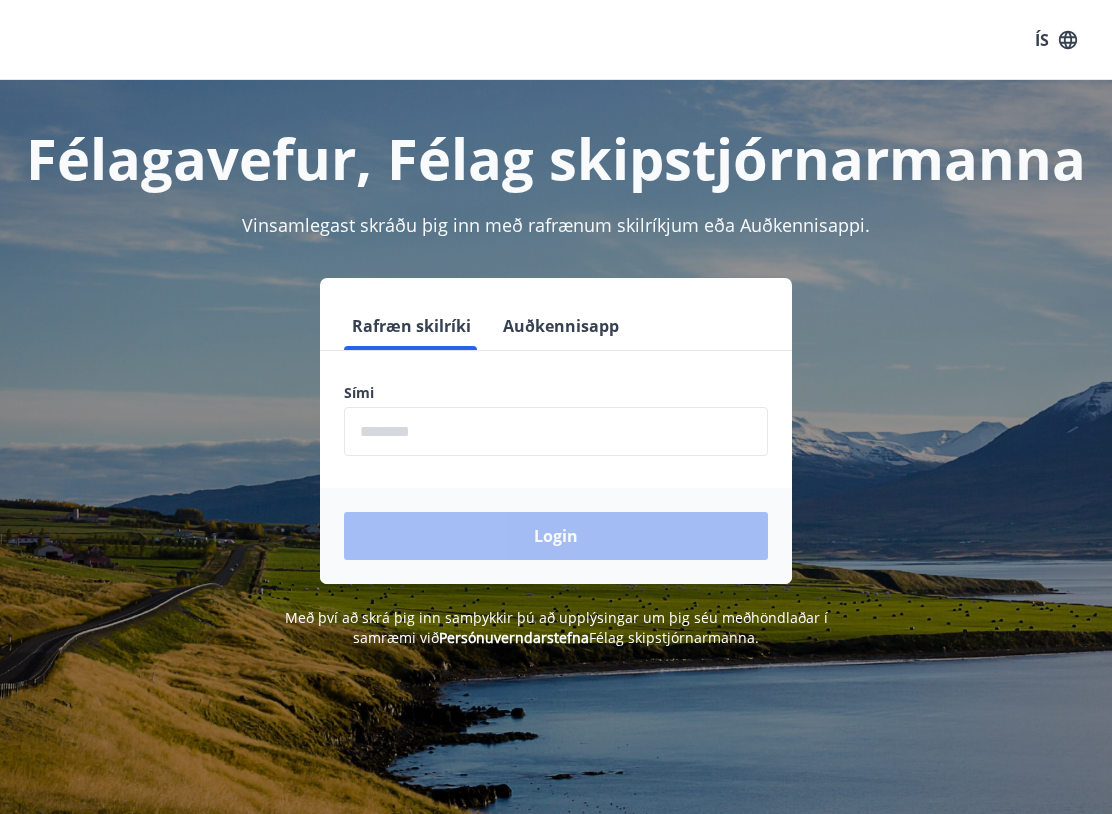 click at bounding box center [556, 431] 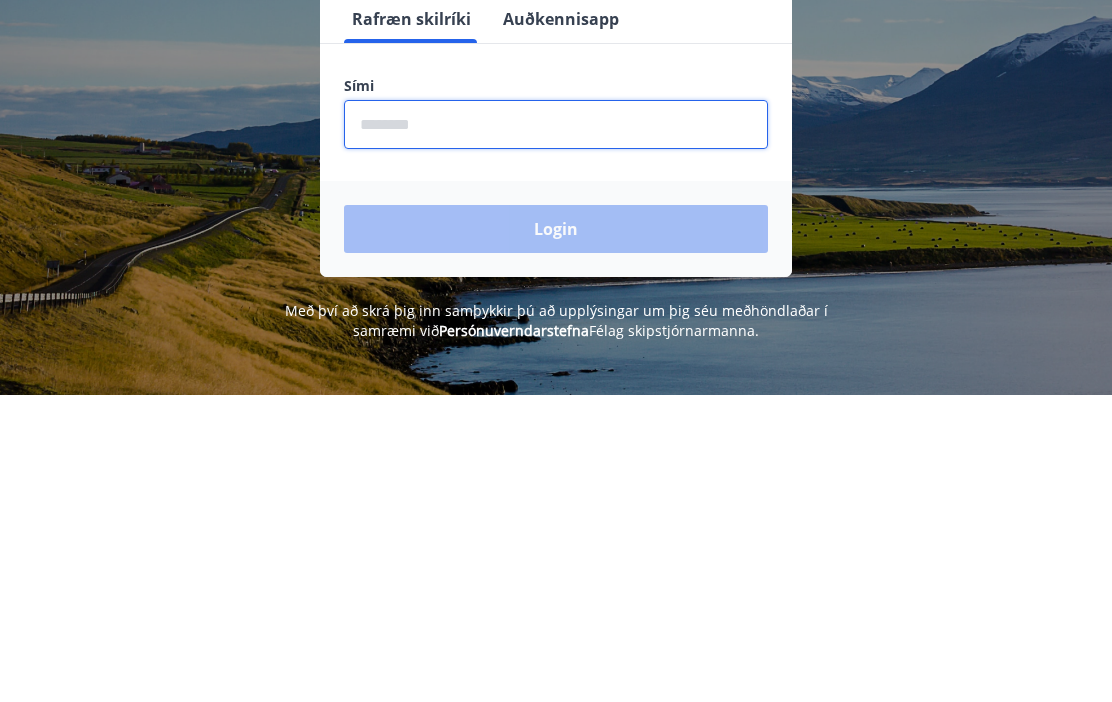 click on "Auðkennisapp" at bounding box center [561, 326] 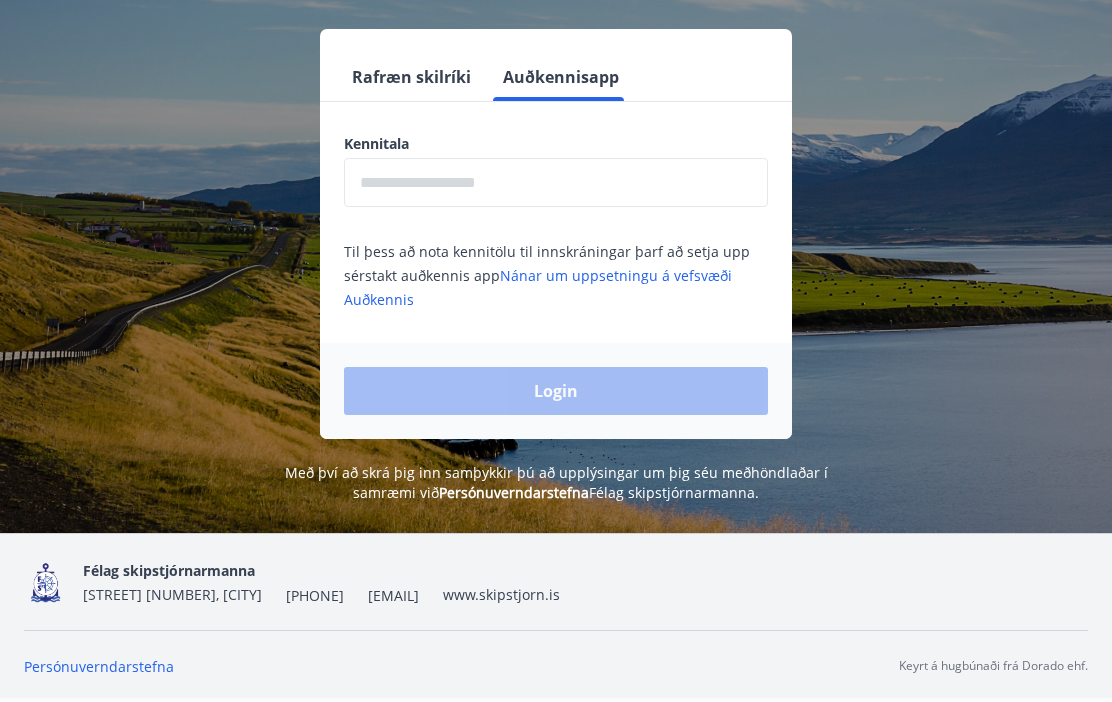 scroll, scrollTop: 307, scrollLeft: 0, axis: vertical 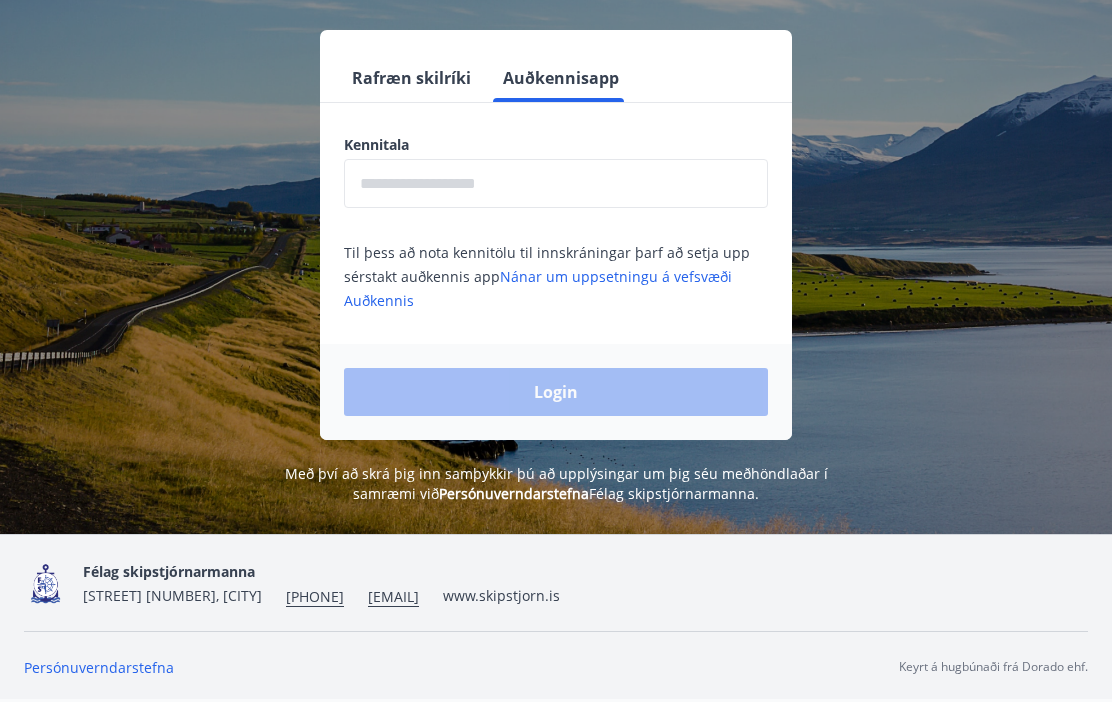 click at bounding box center [556, 183] 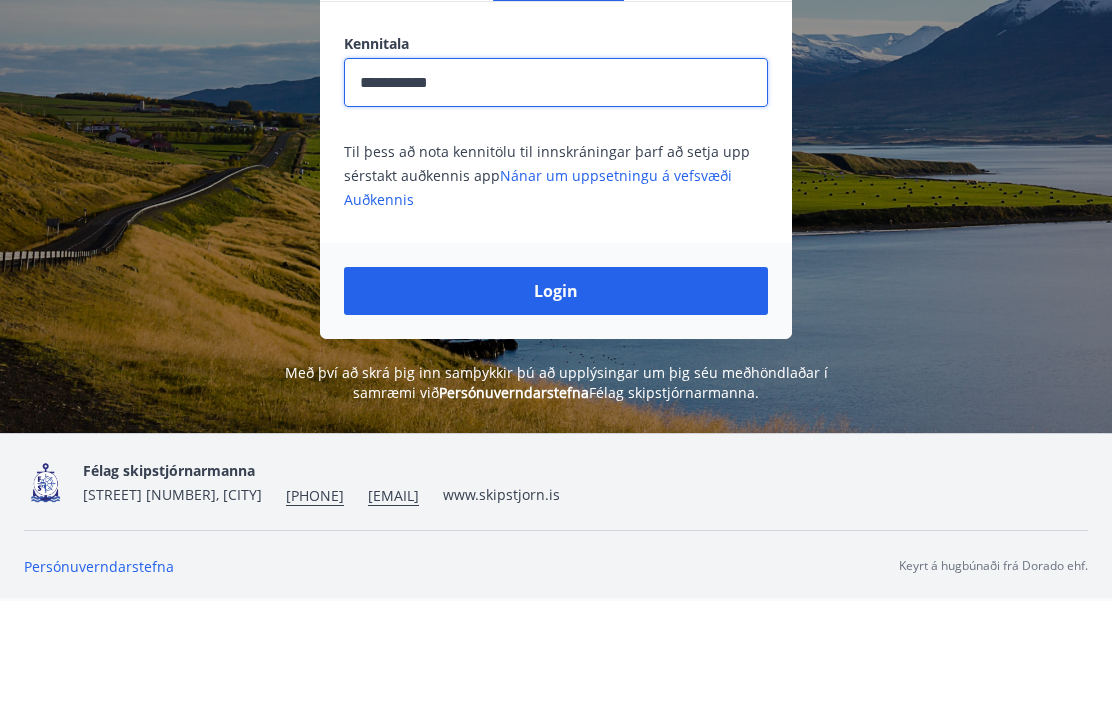 type on "**********" 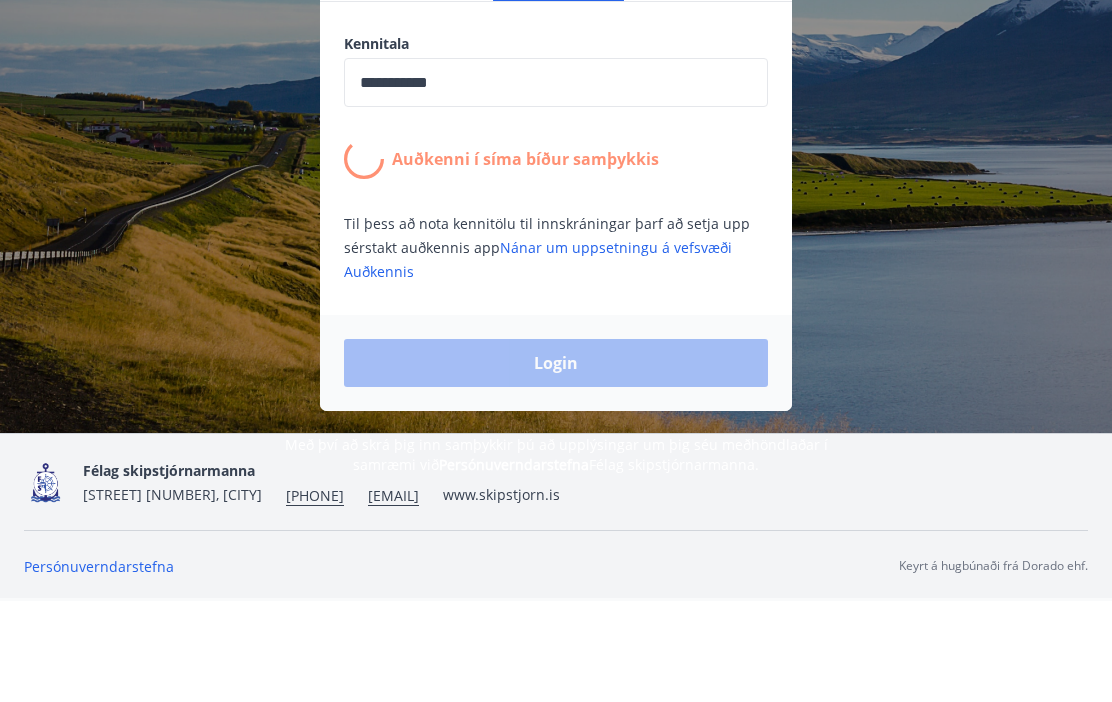 scroll, scrollTop: 248, scrollLeft: 0, axis: vertical 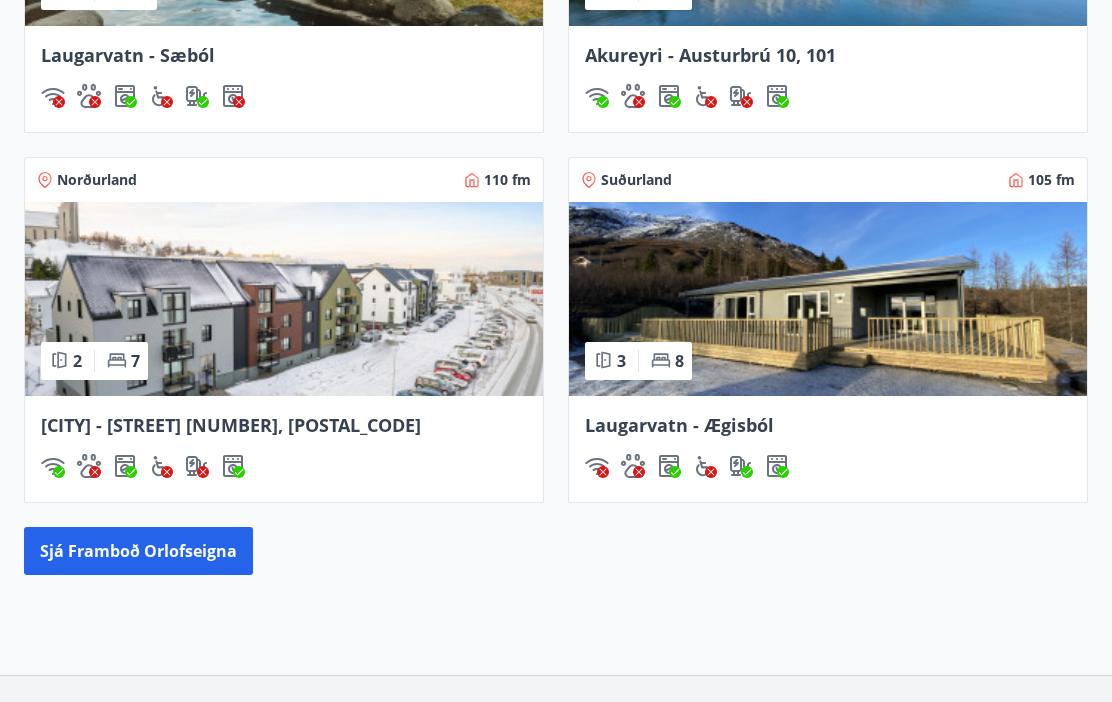 click on "Sjá framboð orlofseigna" at bounding box center (138, 551) 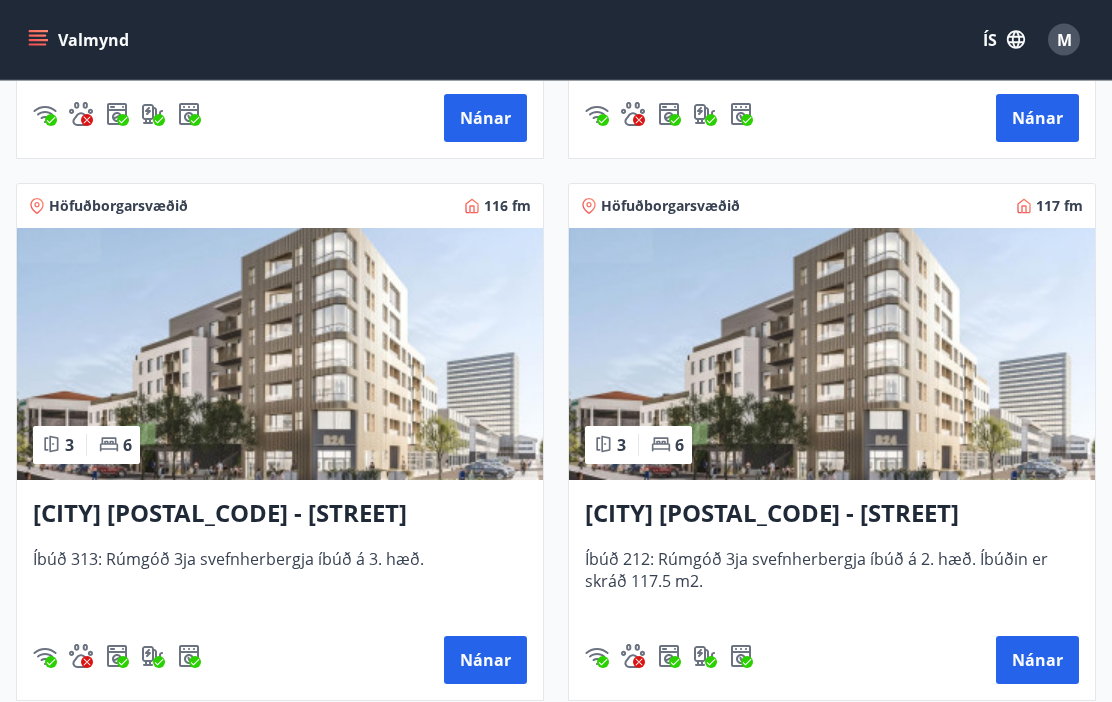scroll, scrollTop: 1347, scrollLeft: 0, axis: vertical 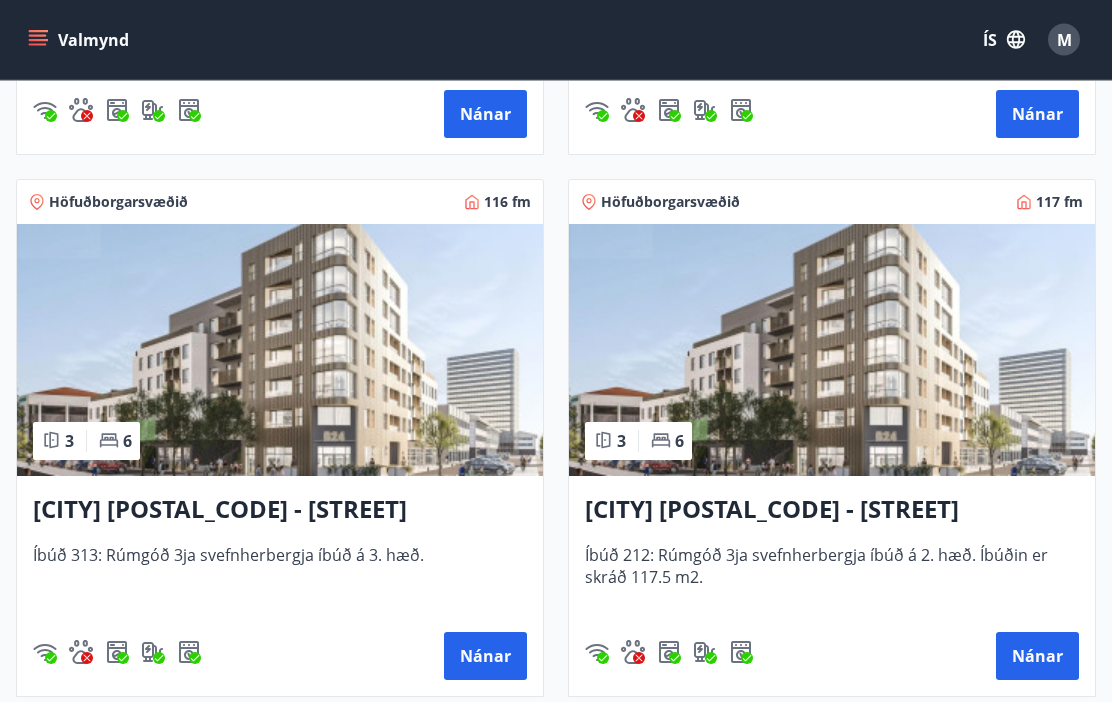 click on "Nánar" at bounding box center (1037, 657) 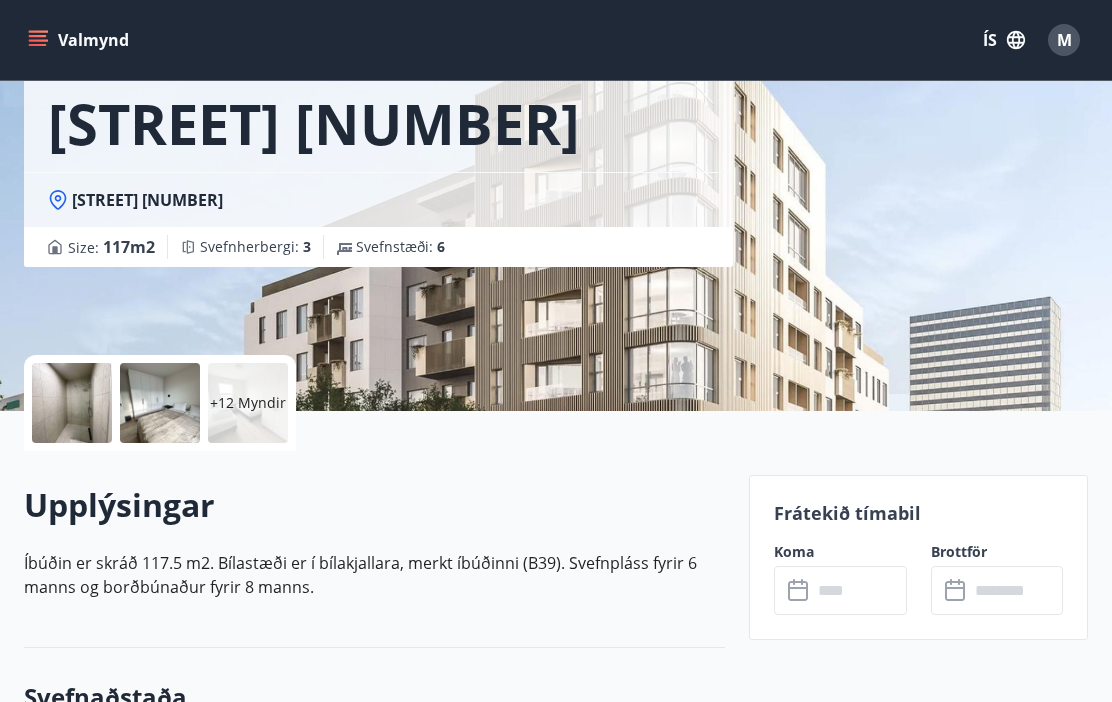 scroll, scrollTop: 0, scrollLeft: 0, axis: both 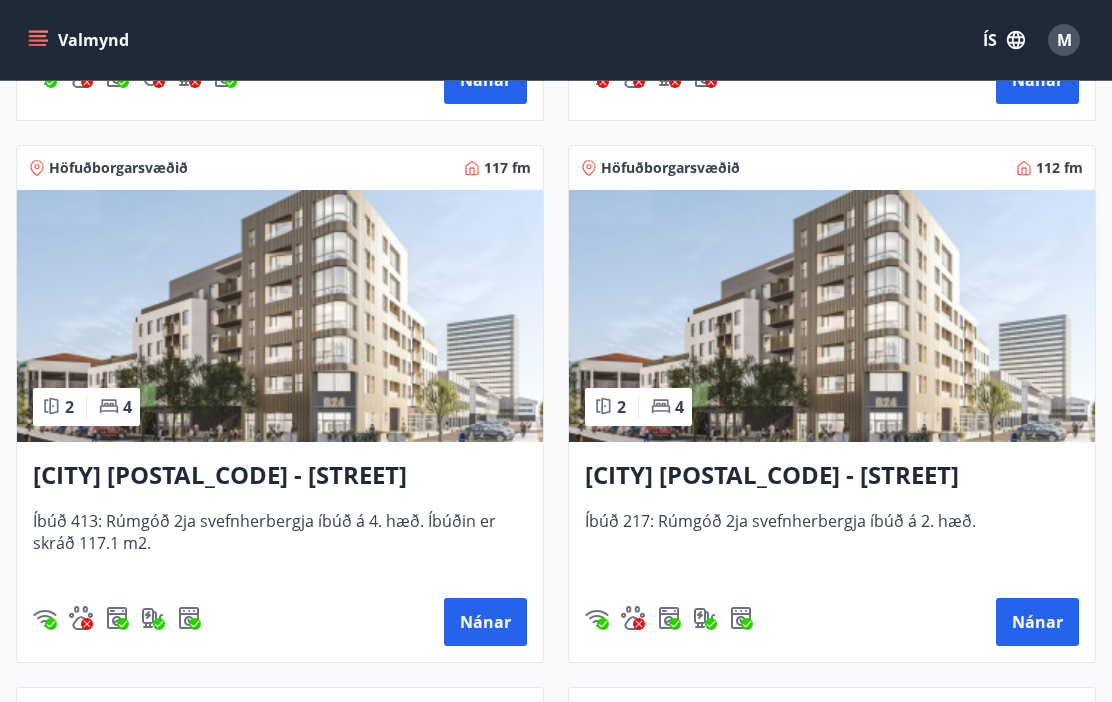 click on "Nánar" at bounding box center (485, 622) 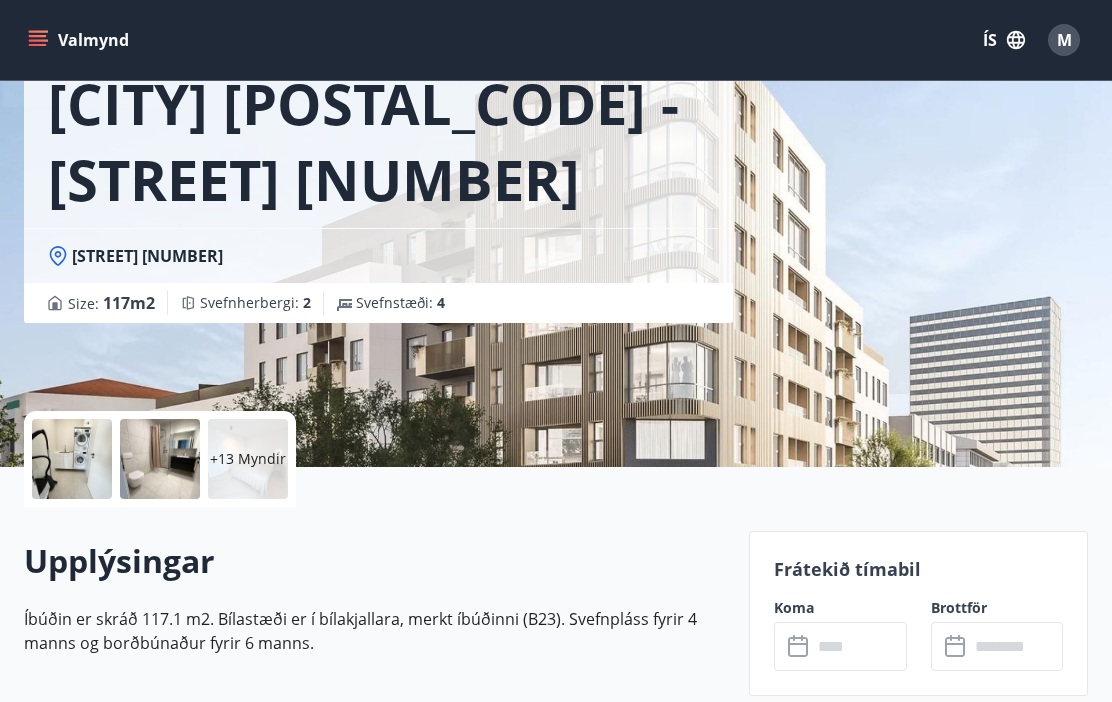 scroll, scrollTop: 0, scrollLeft: 0, axis: both 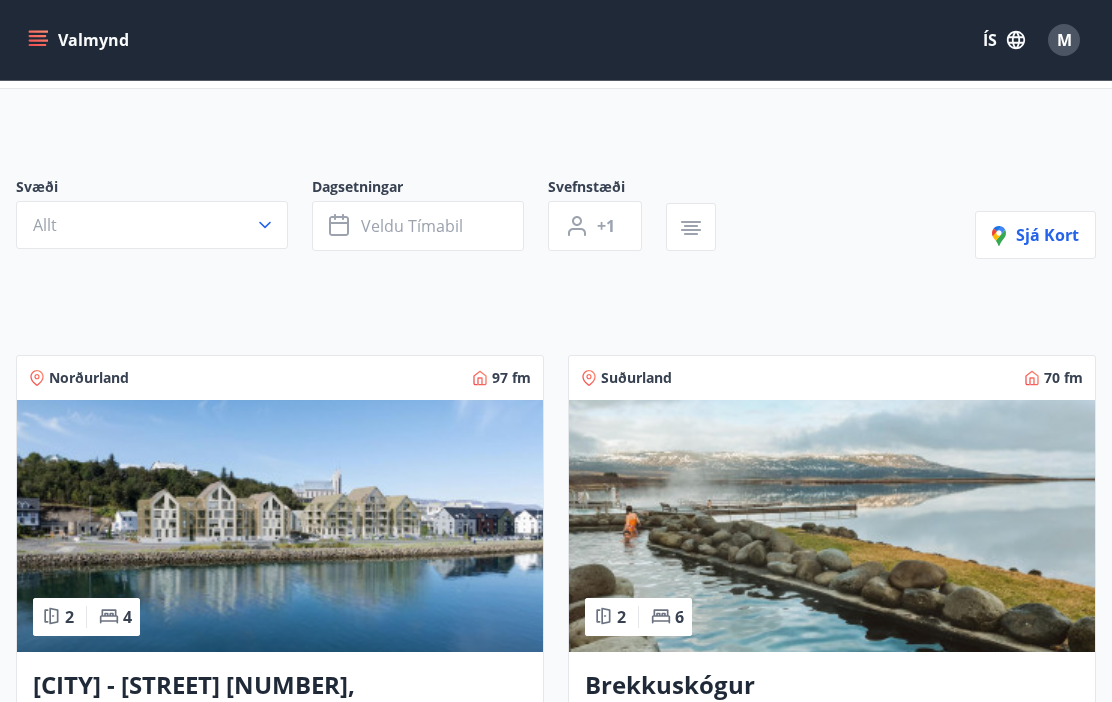 click on "Valmynd" at bounding box center [80, 40] 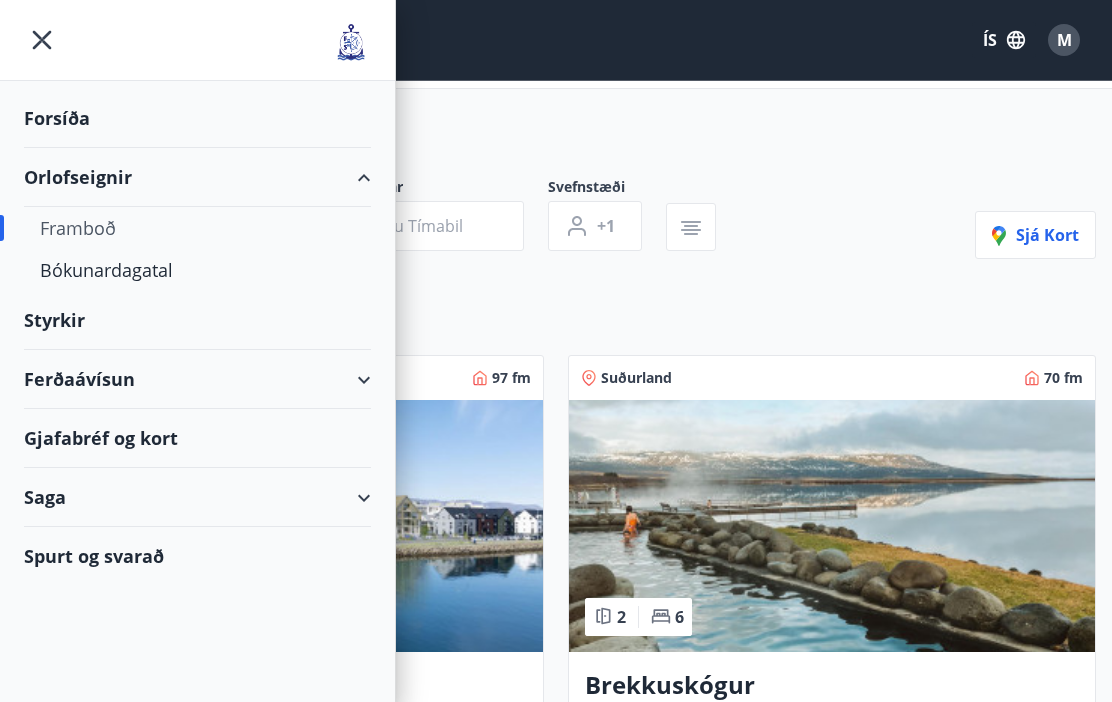 click on "Framboð" at bounding box center (197, 228) 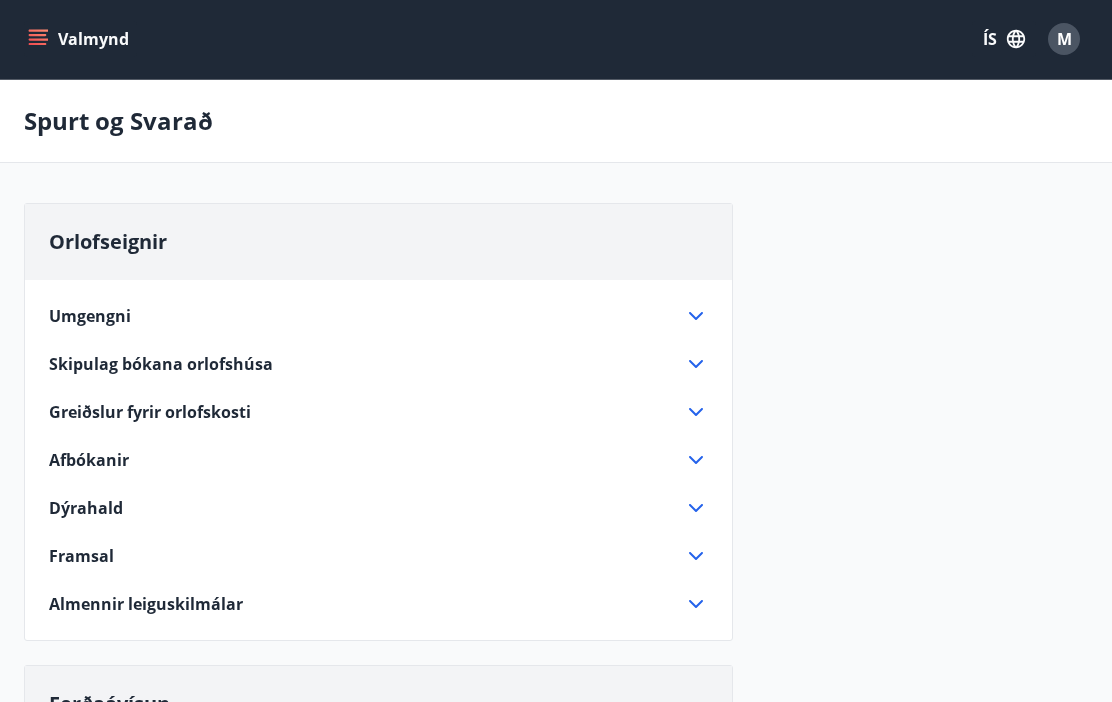 scroll, scrollTop: 0, scrollLeft: 0, axis: both 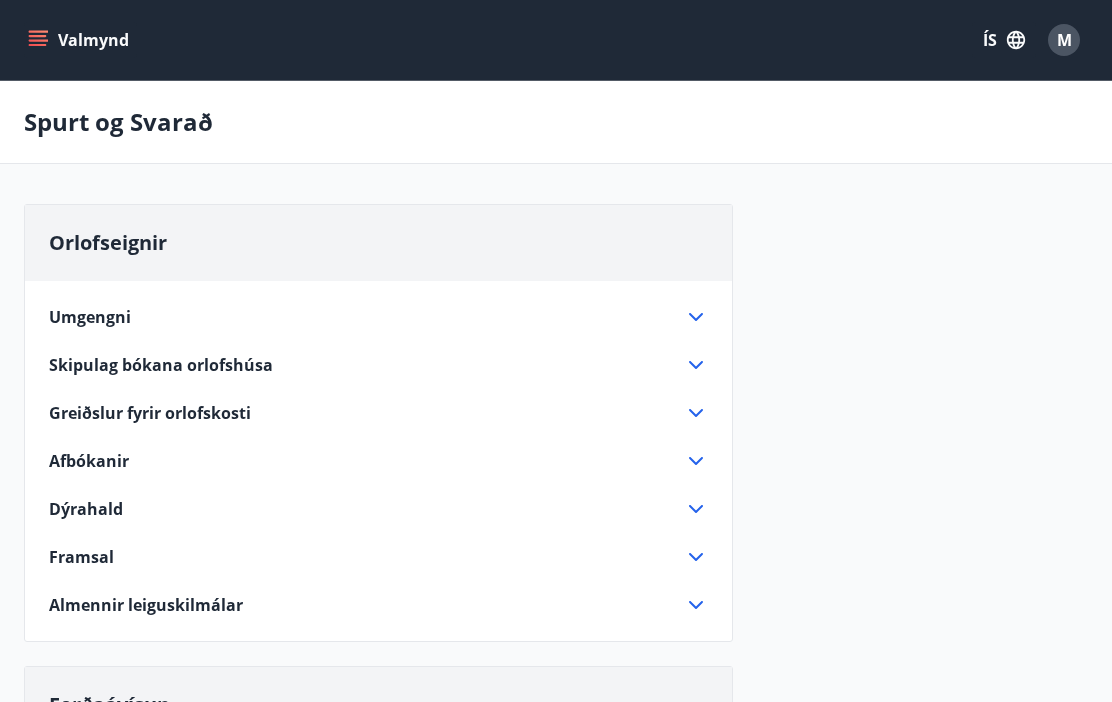 click on "M" at bounding box center [1064, 40] 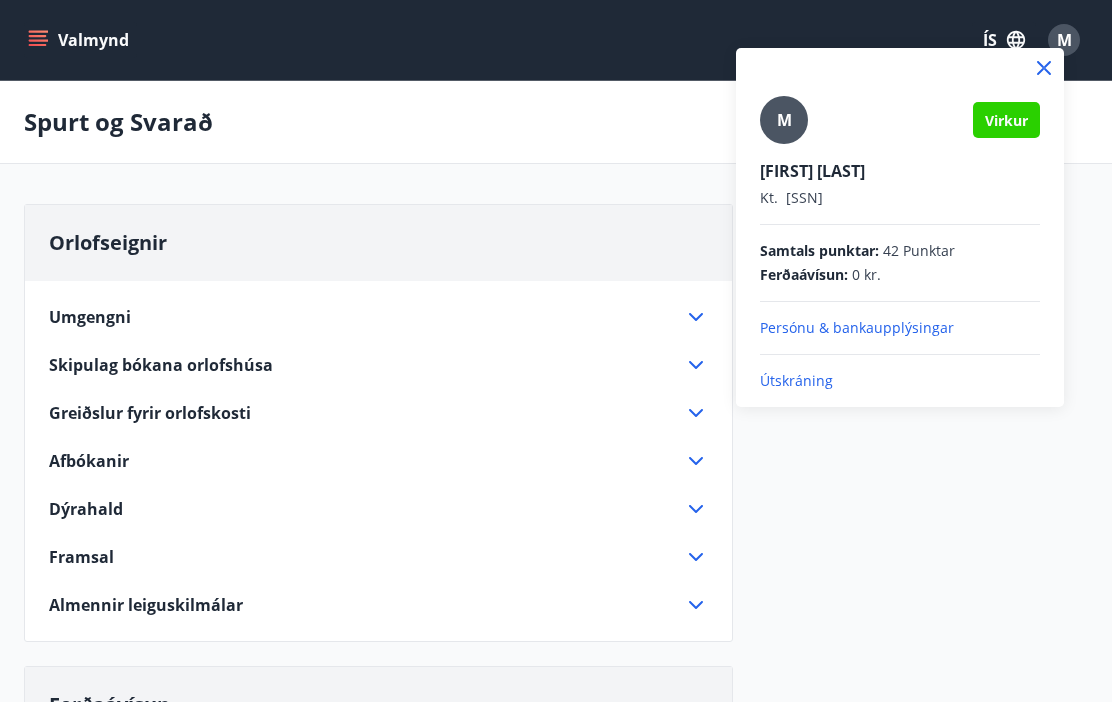 click on "Útskráning" at bounding box center [900, 381] 